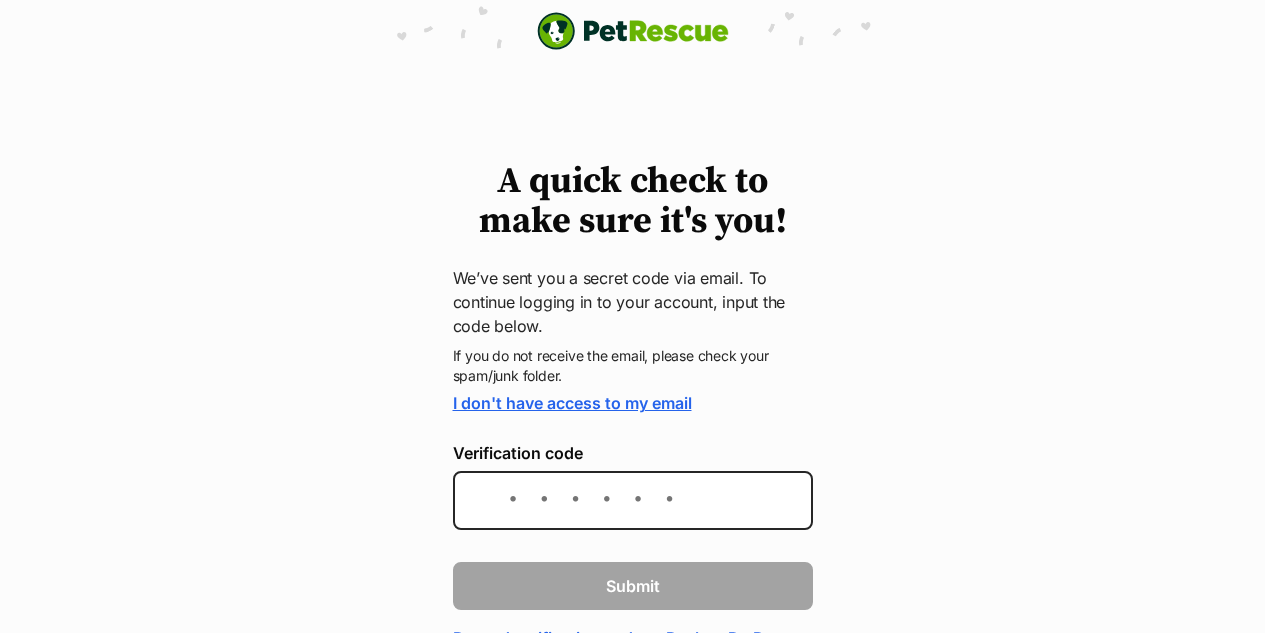 scroll, scrollTop: 0, scrollLeft: 0, axis: both 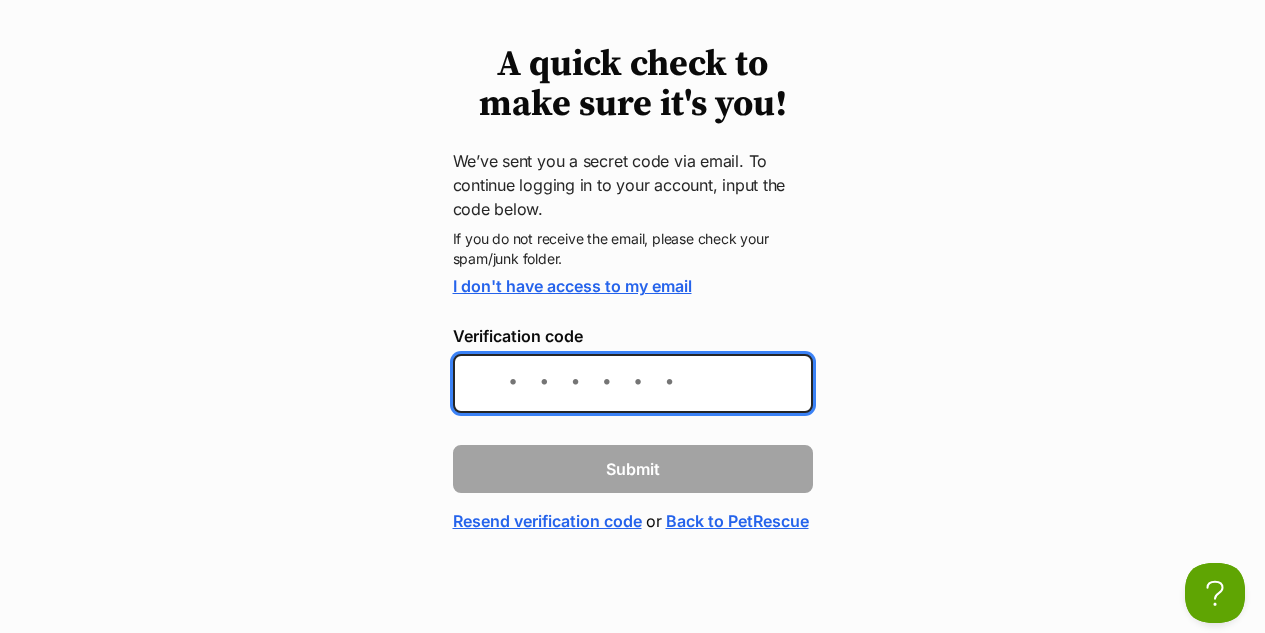 click on "Verification code" at bounding box center [633, 383] 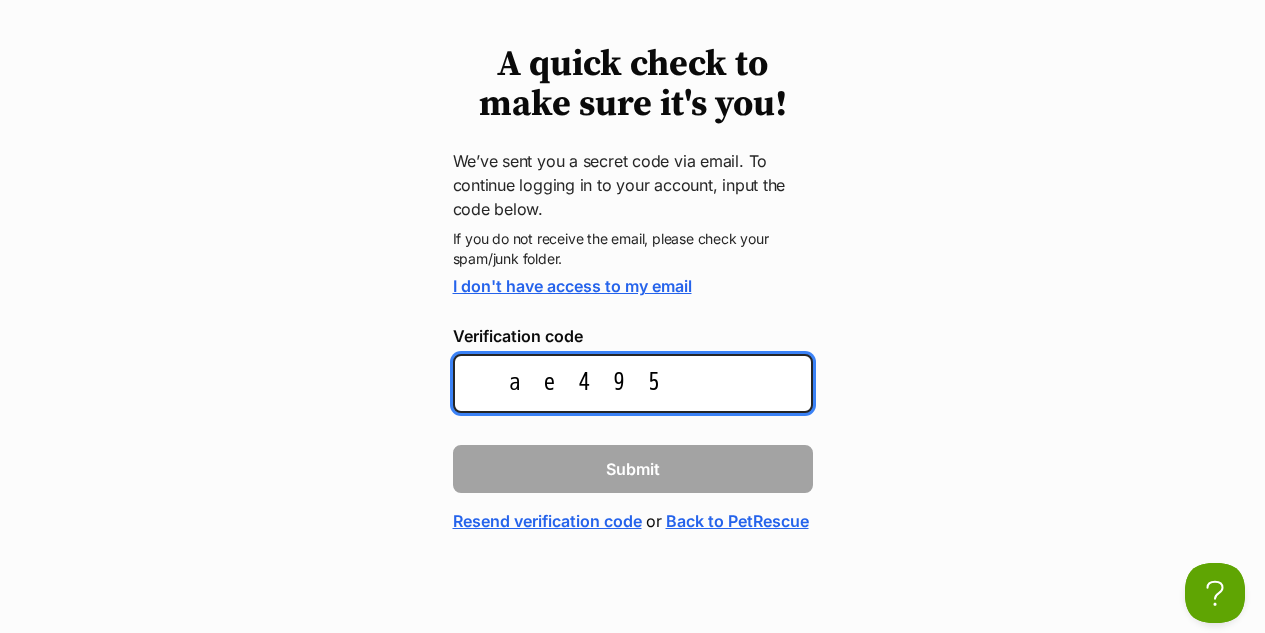 type on "ae495e" 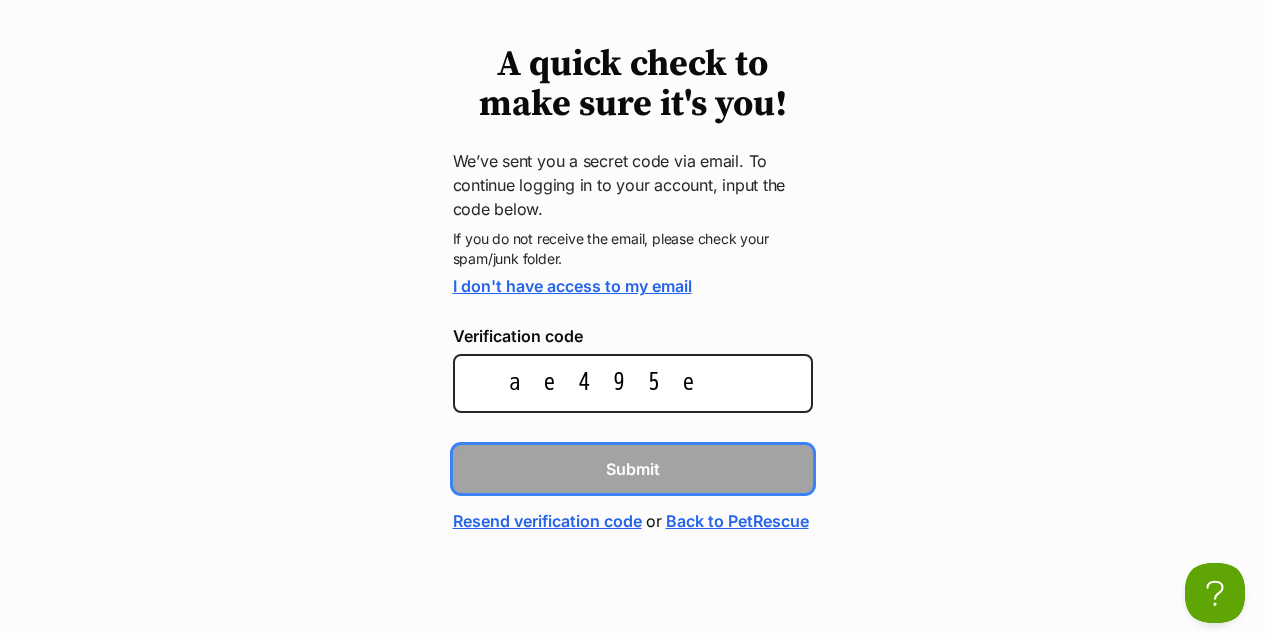 type 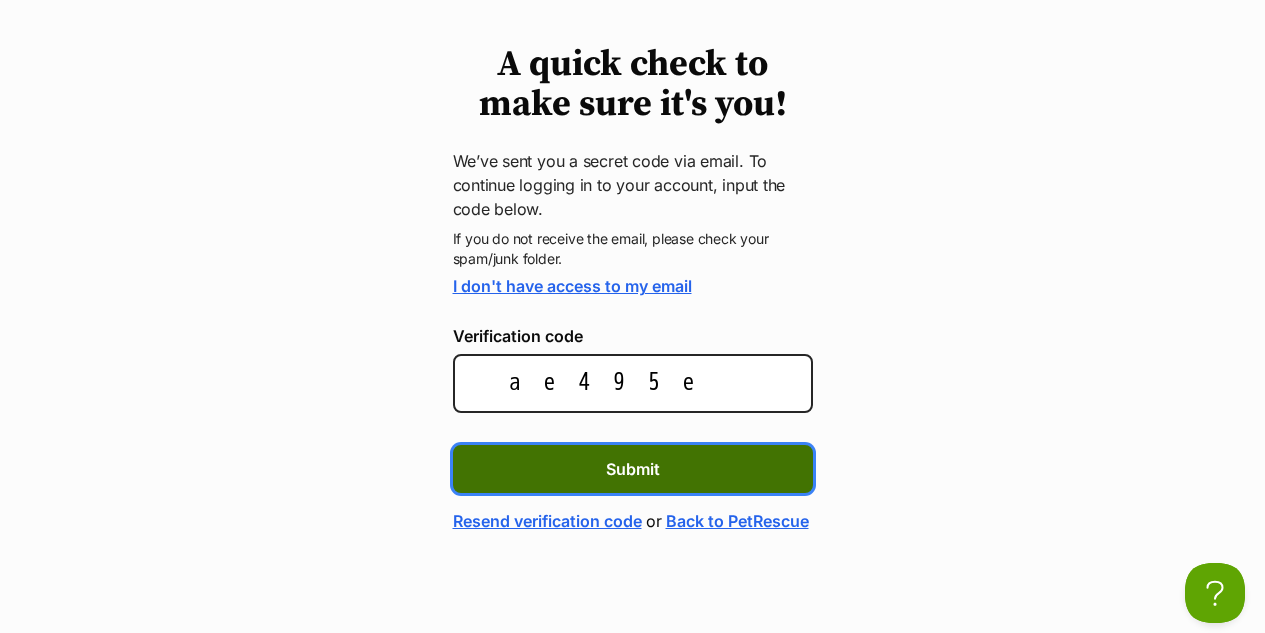 click on "Submit" at bounding box center [633, 469] 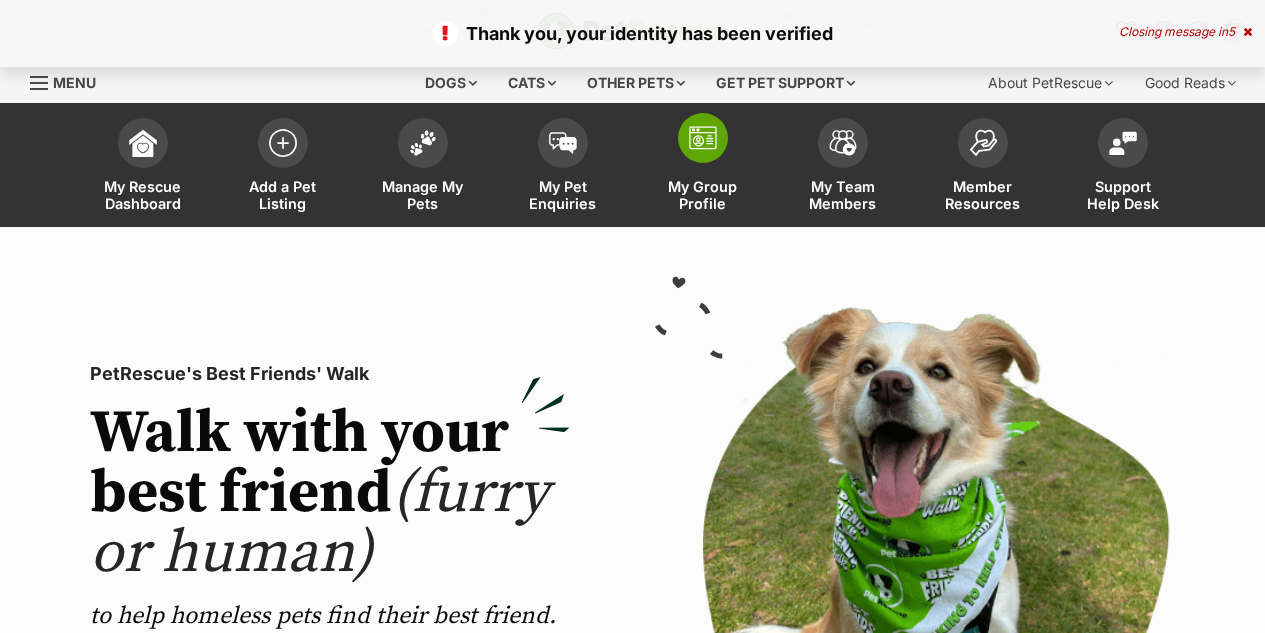 scroll, scrollTop: 0, scrollLeft: 0, axis: both 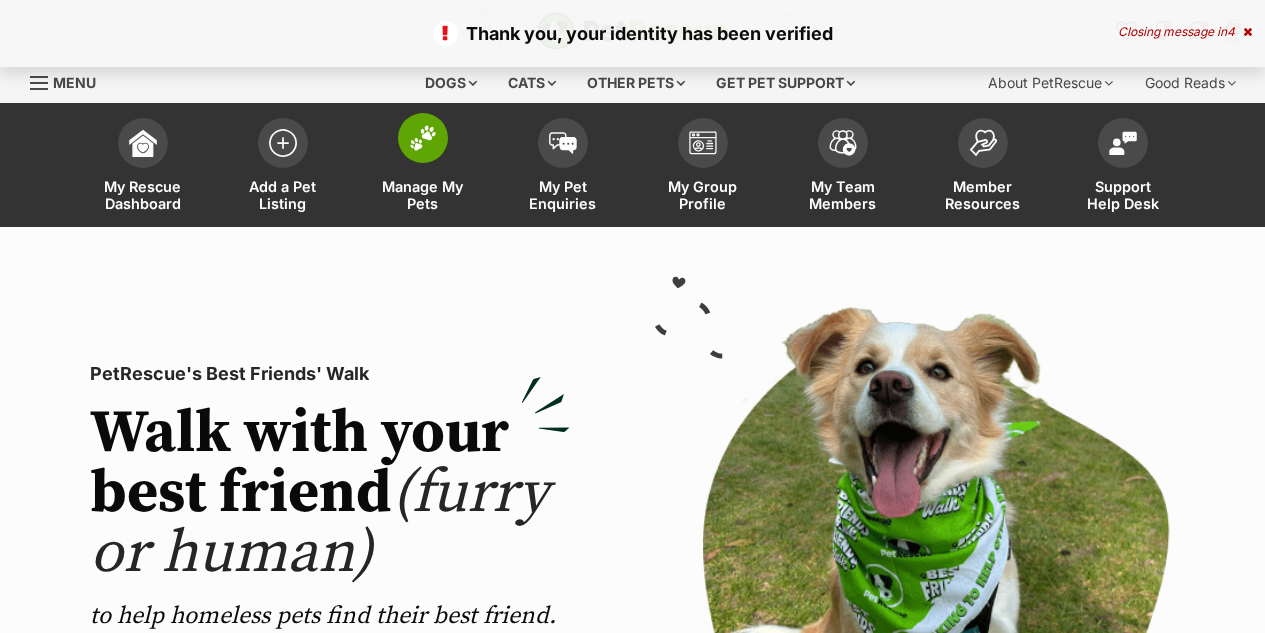 click at bounding box center [423, 138] 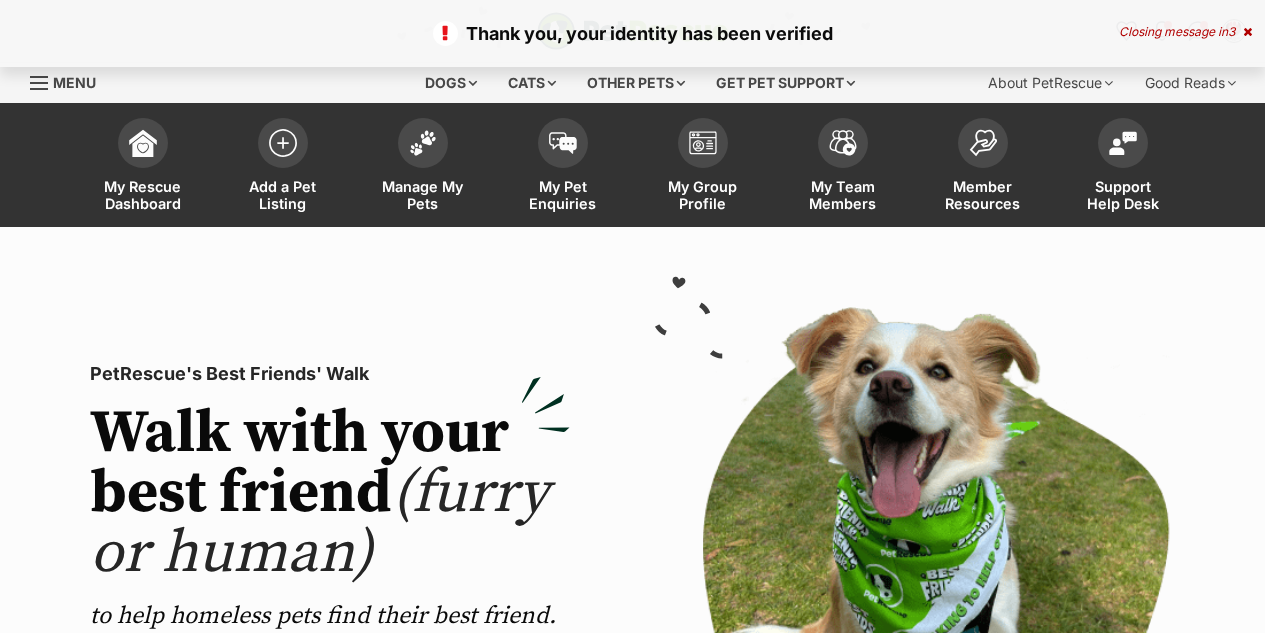 scroll, scrollTop: 0, scrollLeft: 0, axis: both 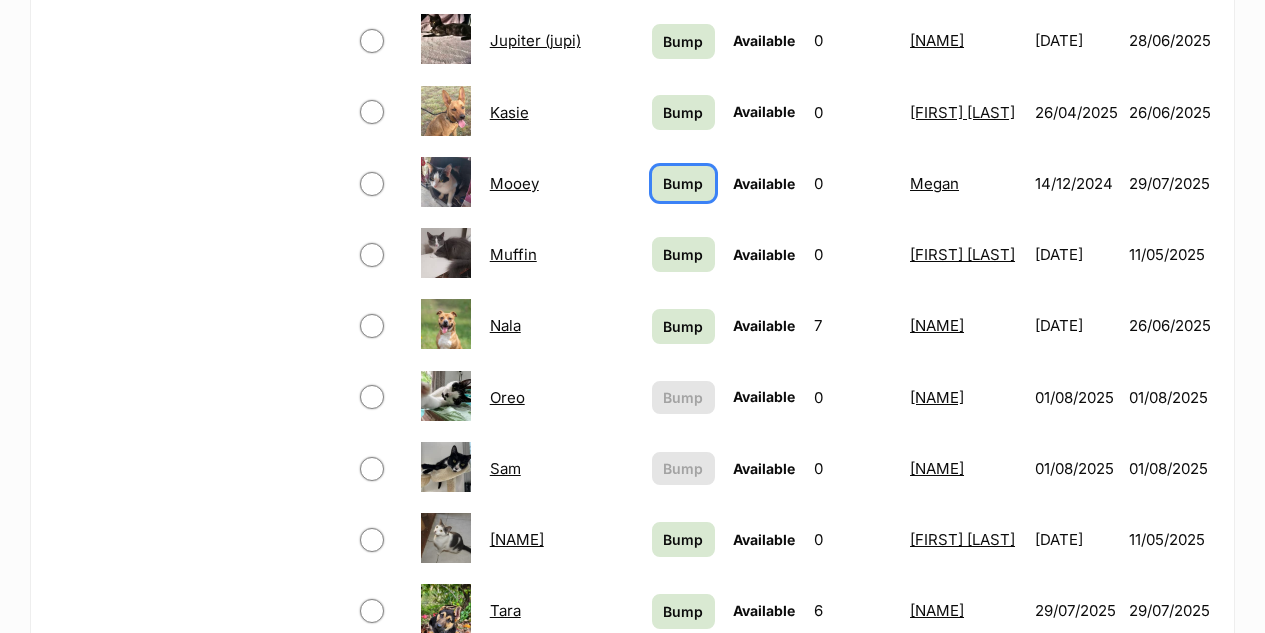 click on "Bump" at bounding box center (683, 183) 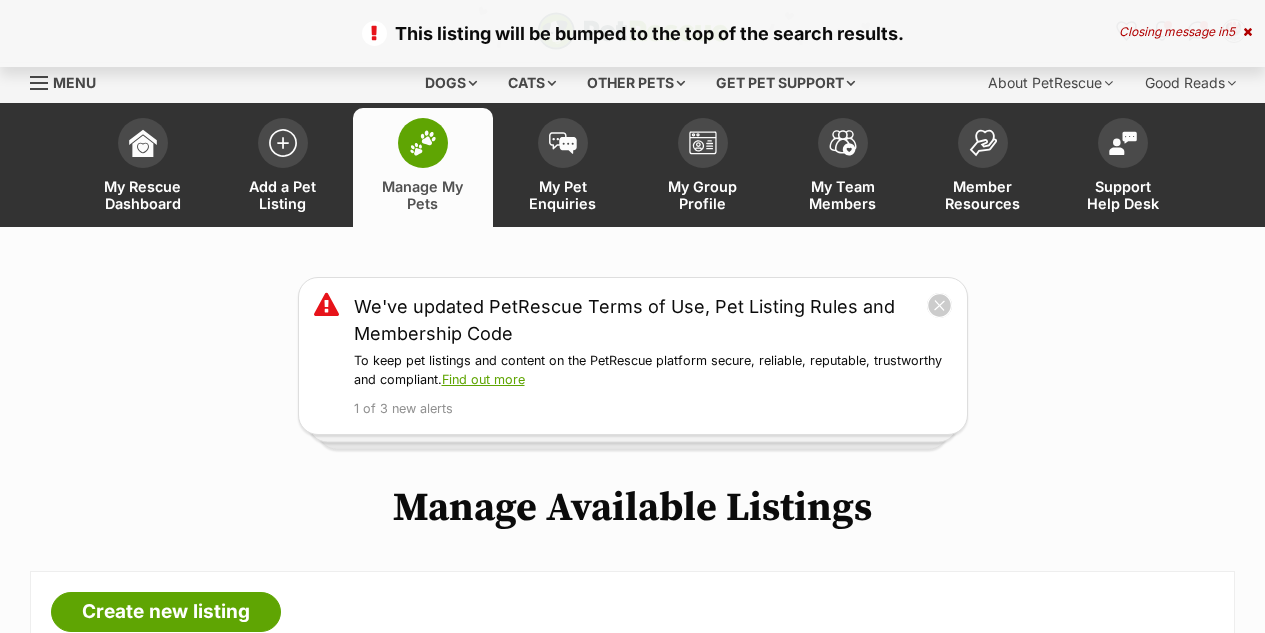 scroll, scrollTop: 0, scrollLeft: 0, axis: both 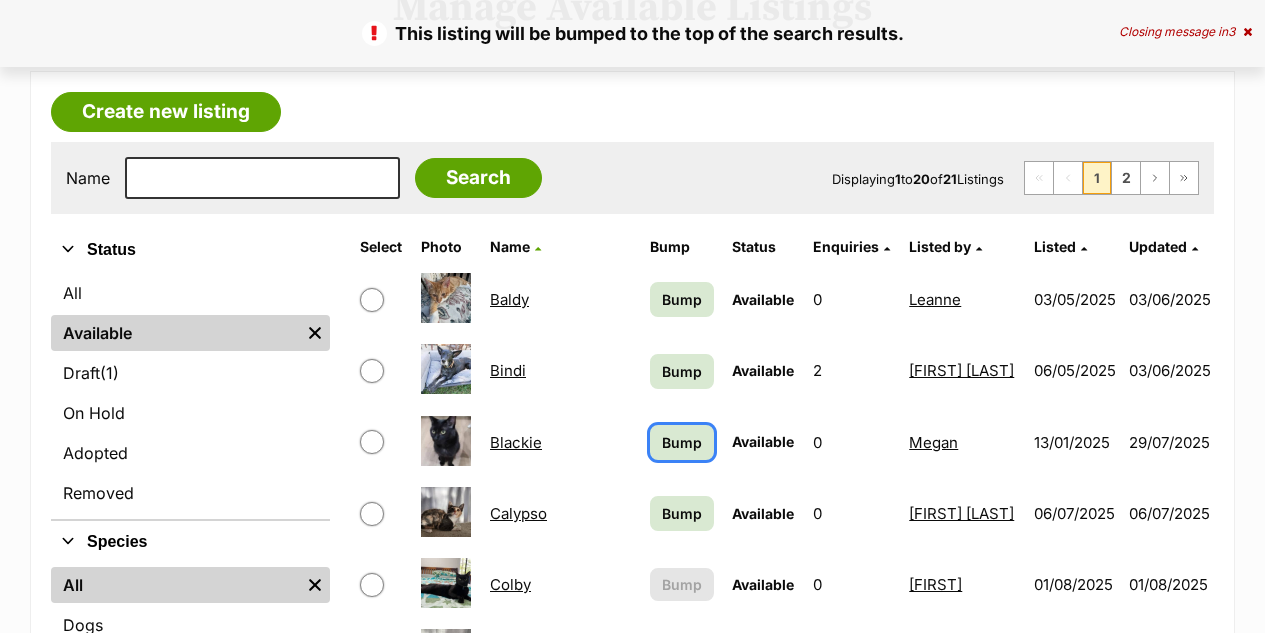click on "Bump" at bounding box center (682, 442) 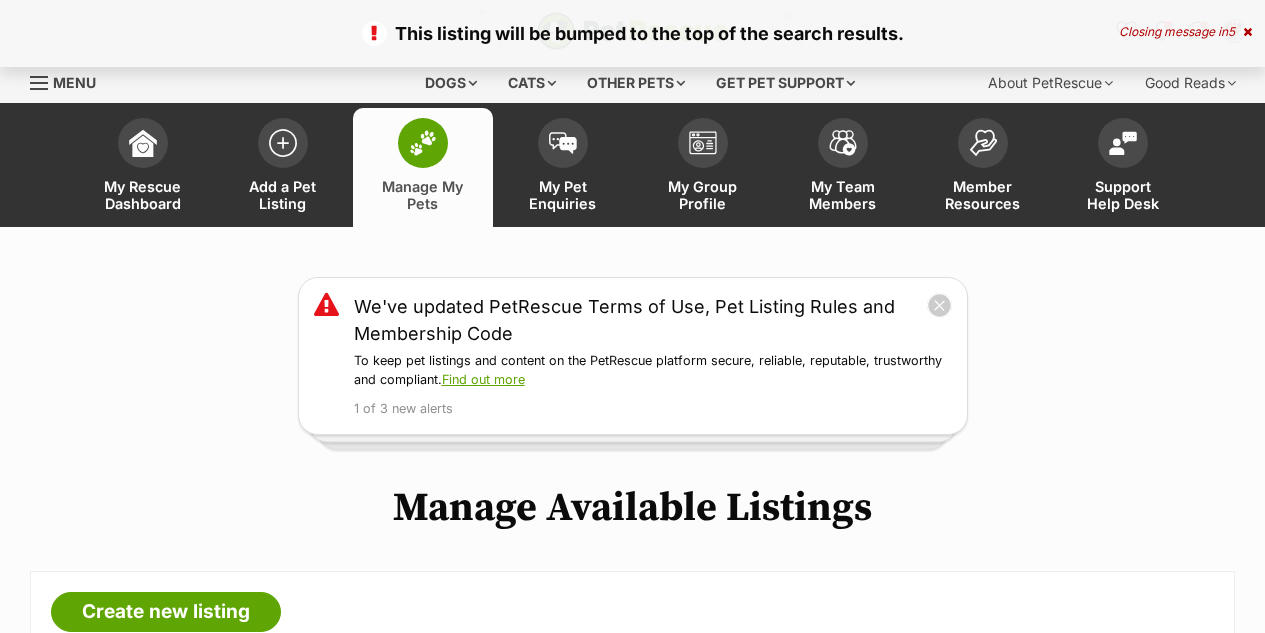 scroll, scrollTop: 552, scrollLeft: 0, axis: vertical 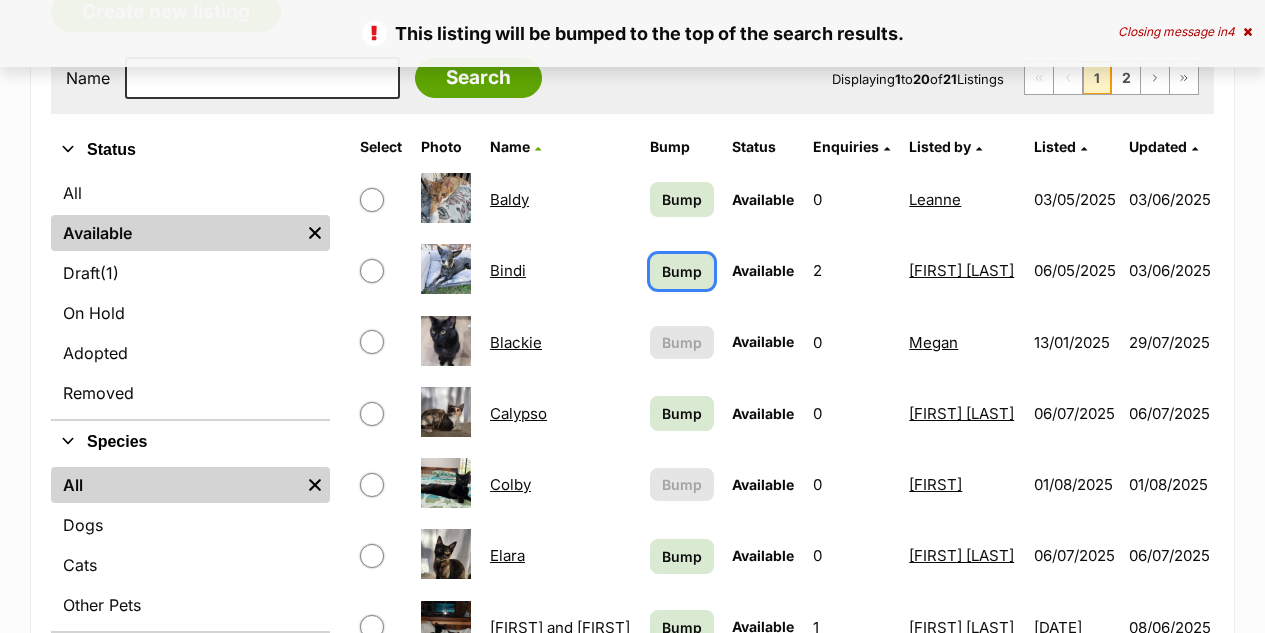 click on "Bump" at bounding box center [682, 271] 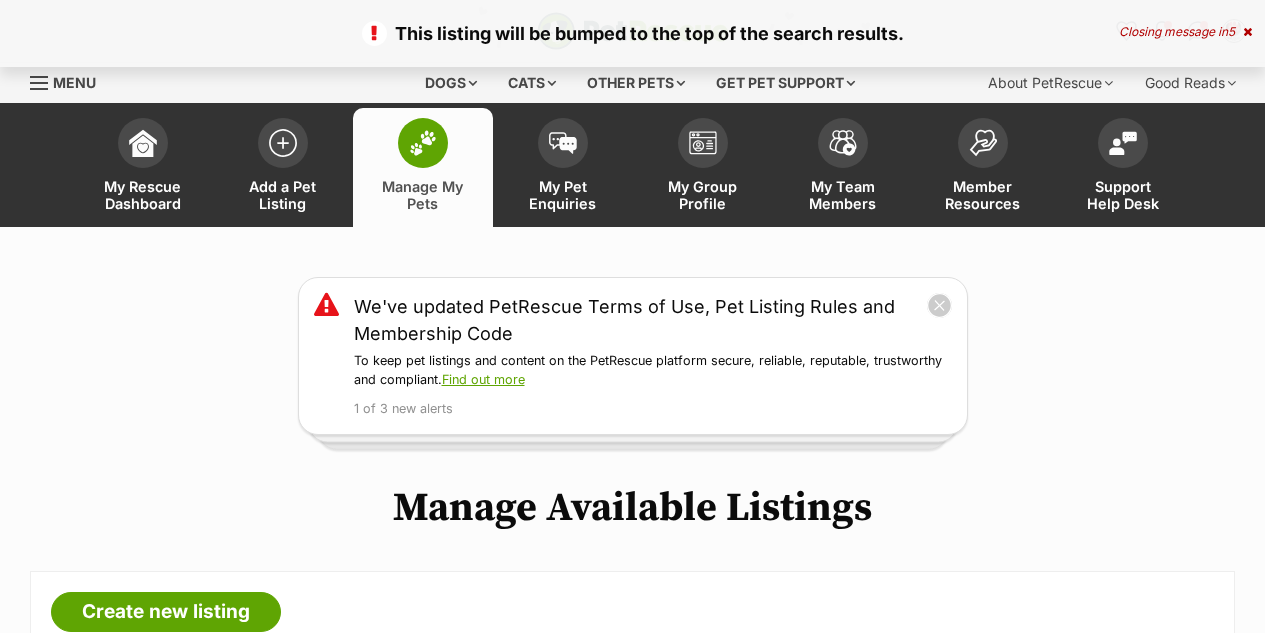 scroll, scrollTop: 499, scrollLeft: 0, axis: vertical 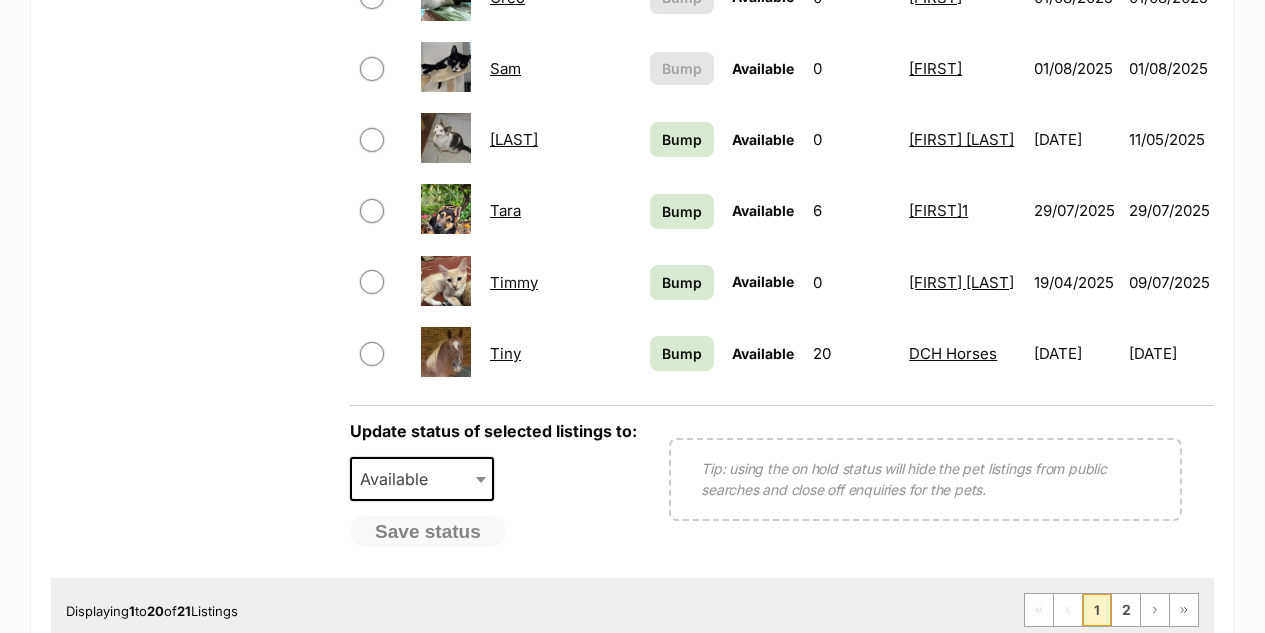 click on "Tara" at bounding box center [505, 210] 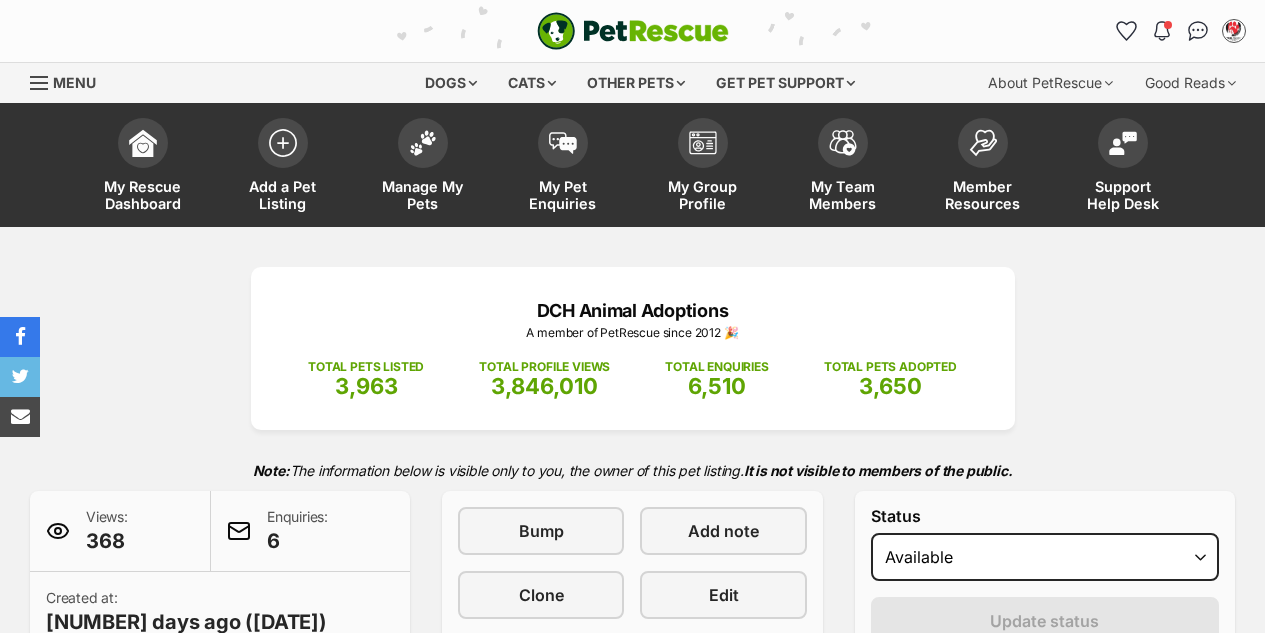 scroll, scrollTop: 0, scrollLeft: 0, axis: both 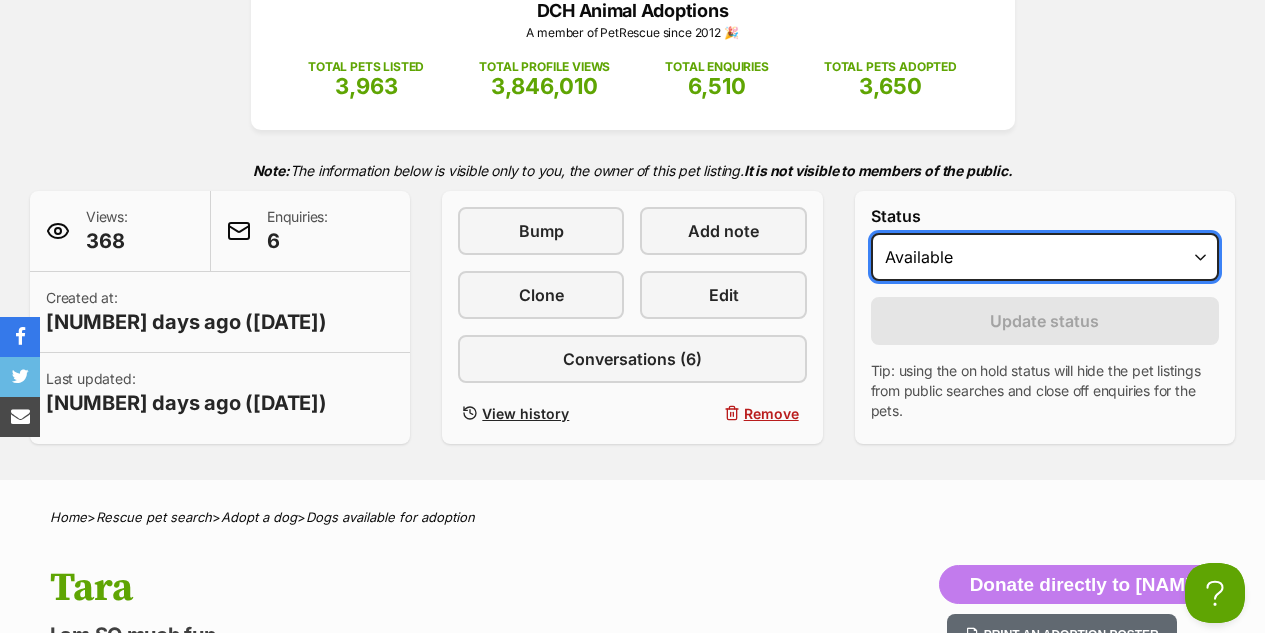 click on "Draft - not available as listing has enquires
Available
On hold
Adopted" at bounding box center [1045, 257] 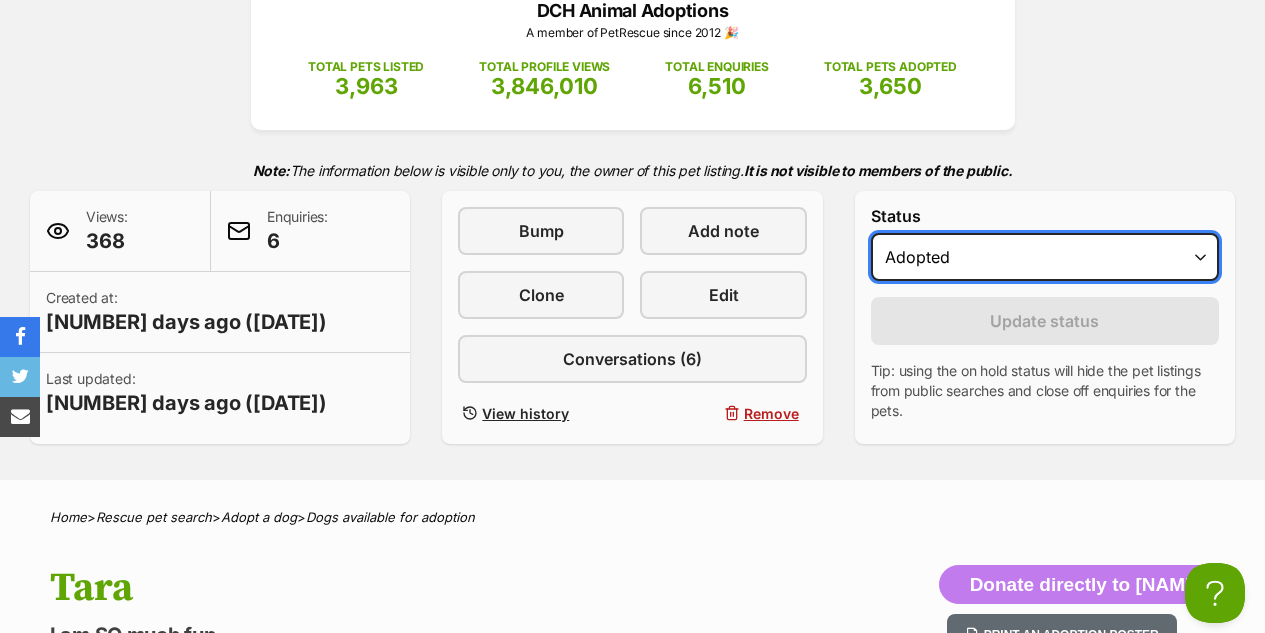 click on "Draft - not available as listing has enquires
Available
On hold
Adopted" at bounding box center (1045, 257) 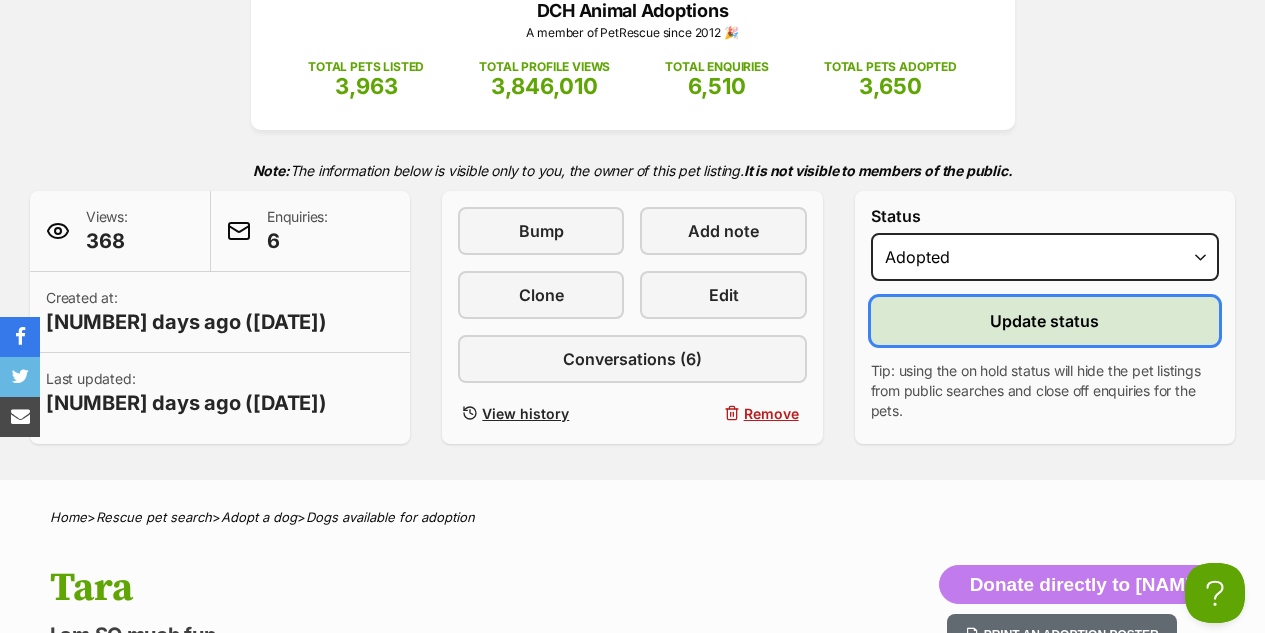 click on "Update status" at bounding box center [1044, 321] 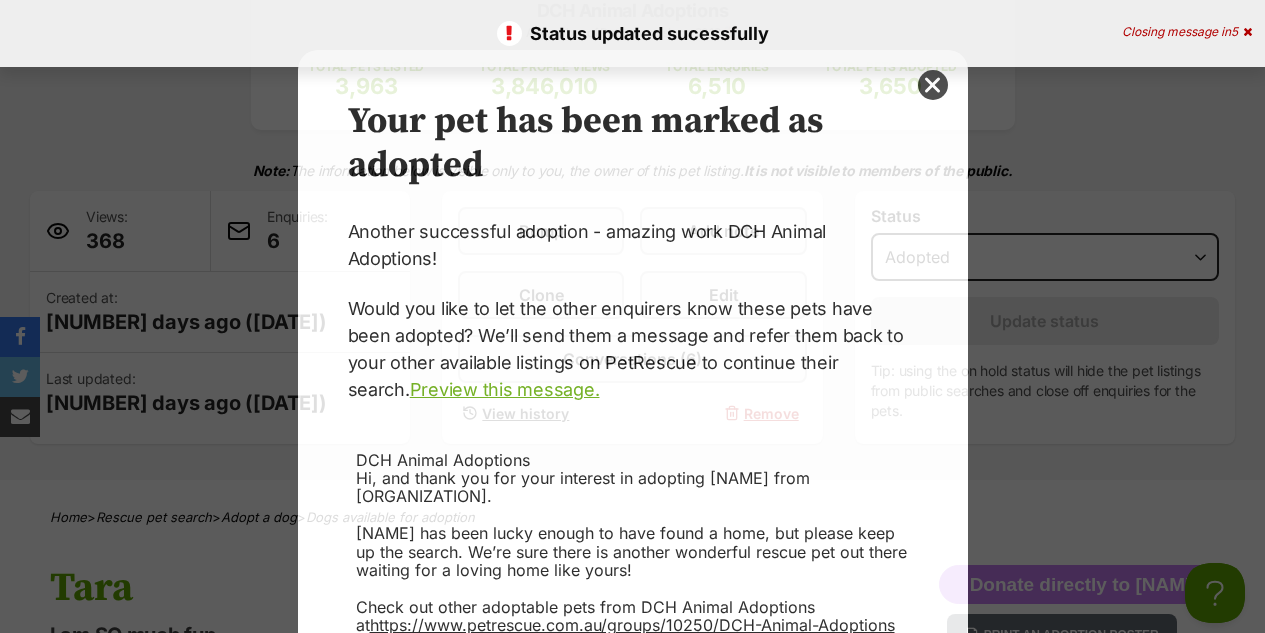 scroll, scrollTop: 0, scrollLeft: 0, axis: both 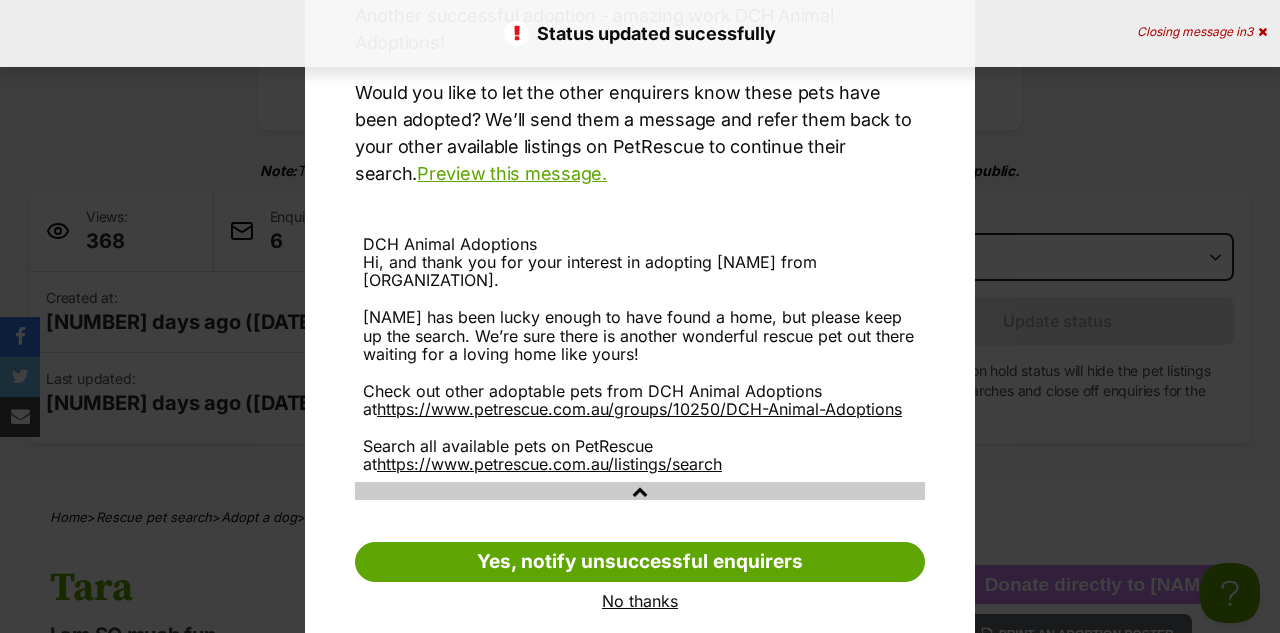 click on "No thanks" at bounding box center [640, 601] 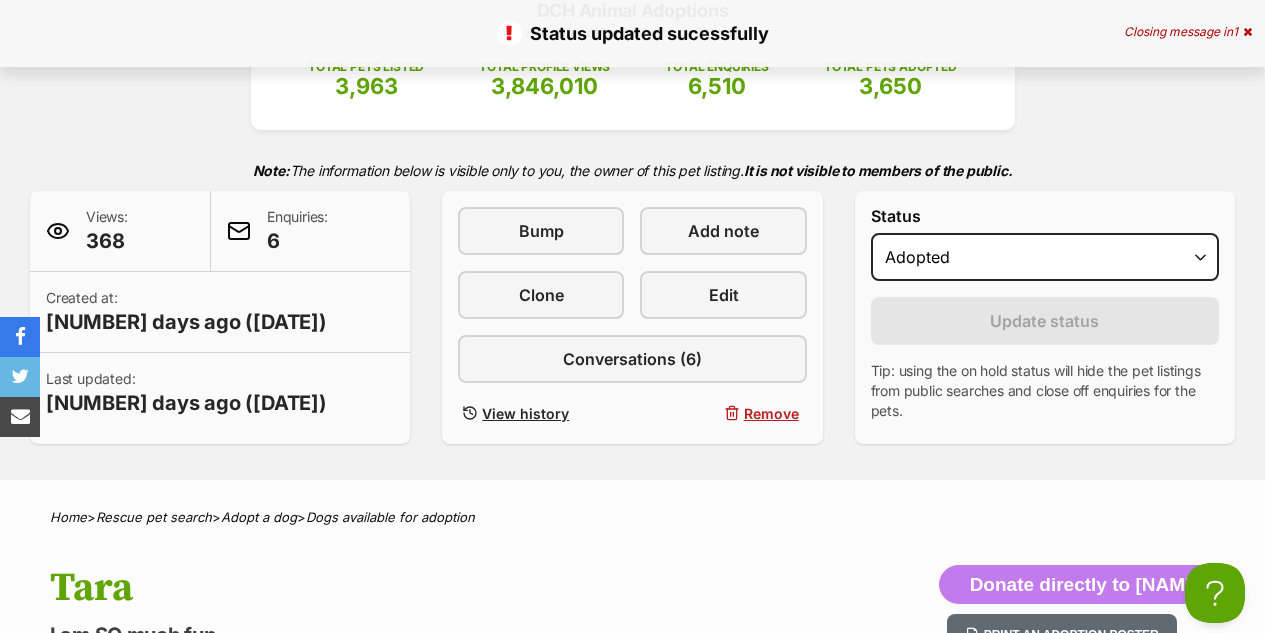 scroll, scrollTop: 0, scrollLeft: 0, axis: both 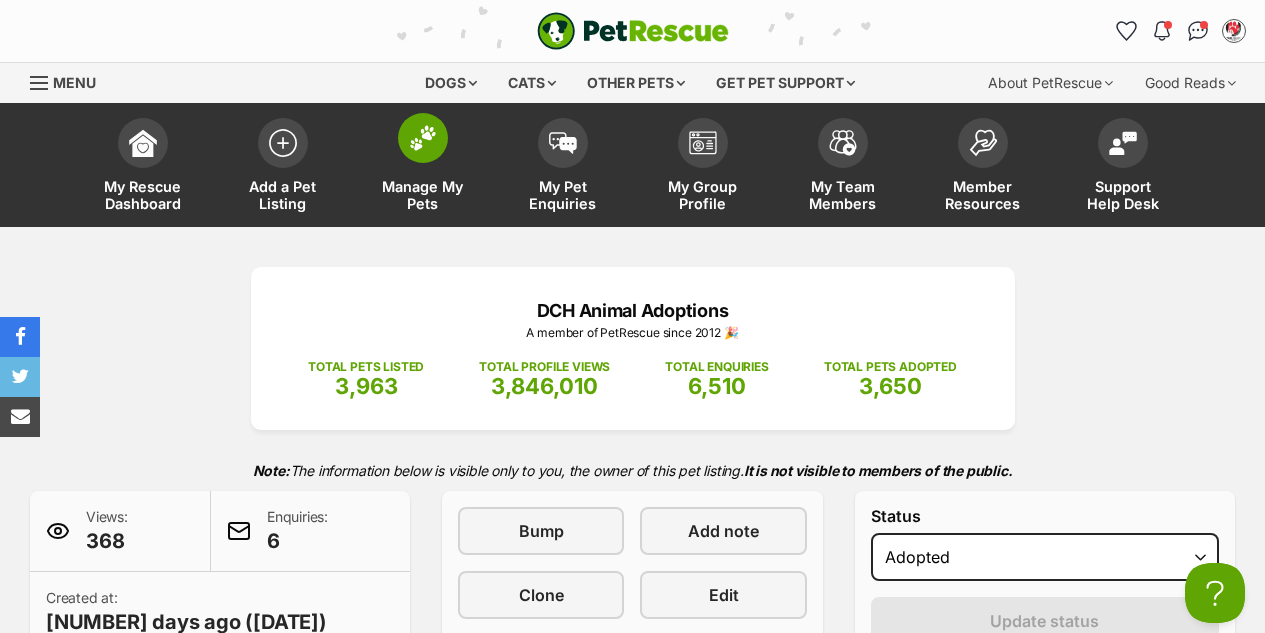 click at bounding box center (423, 138) 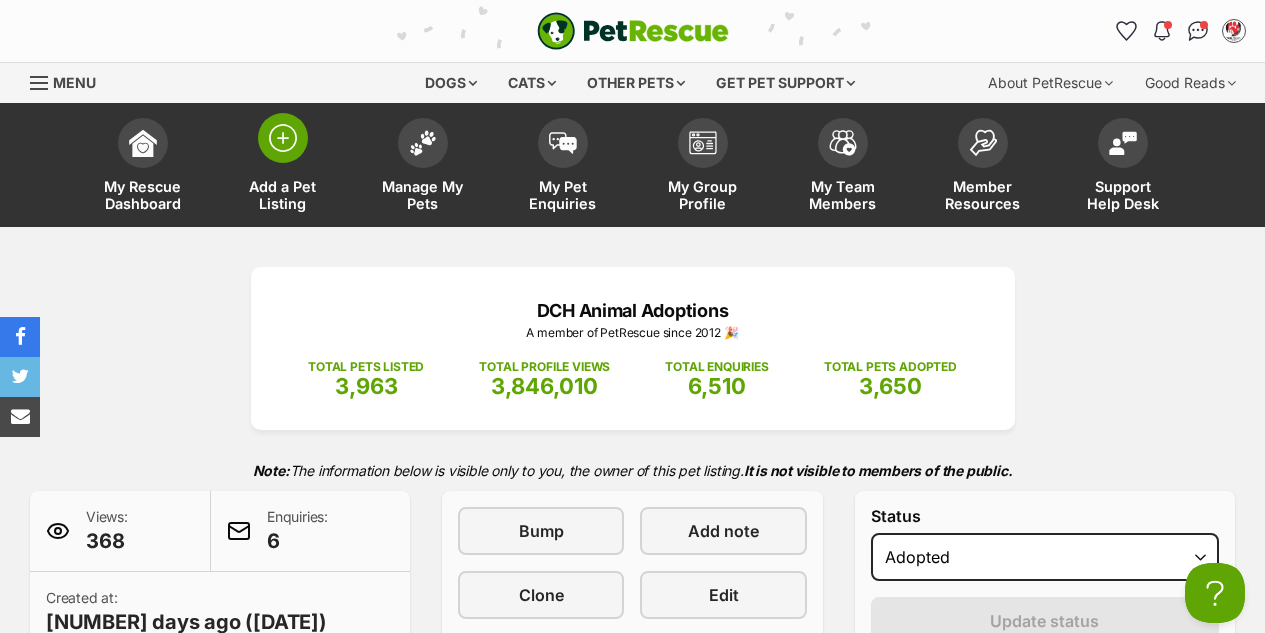 click at bounding box center [283, 138] 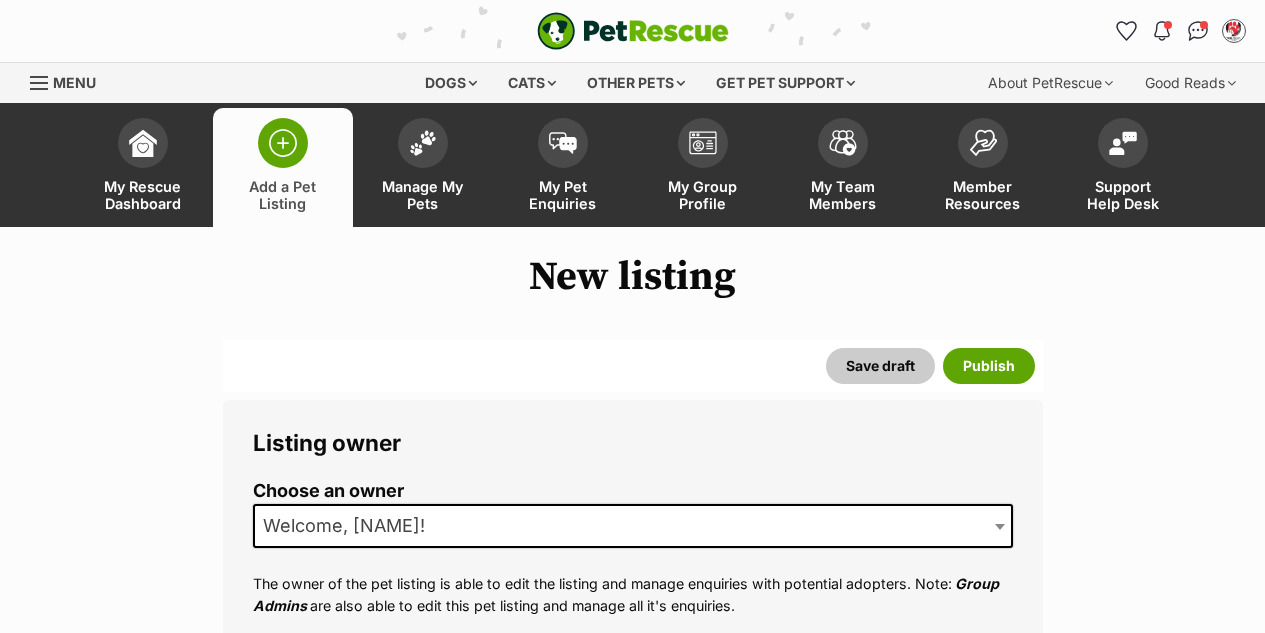 scroll, scrollTop: 0, scrollLeft: 0, axis: both 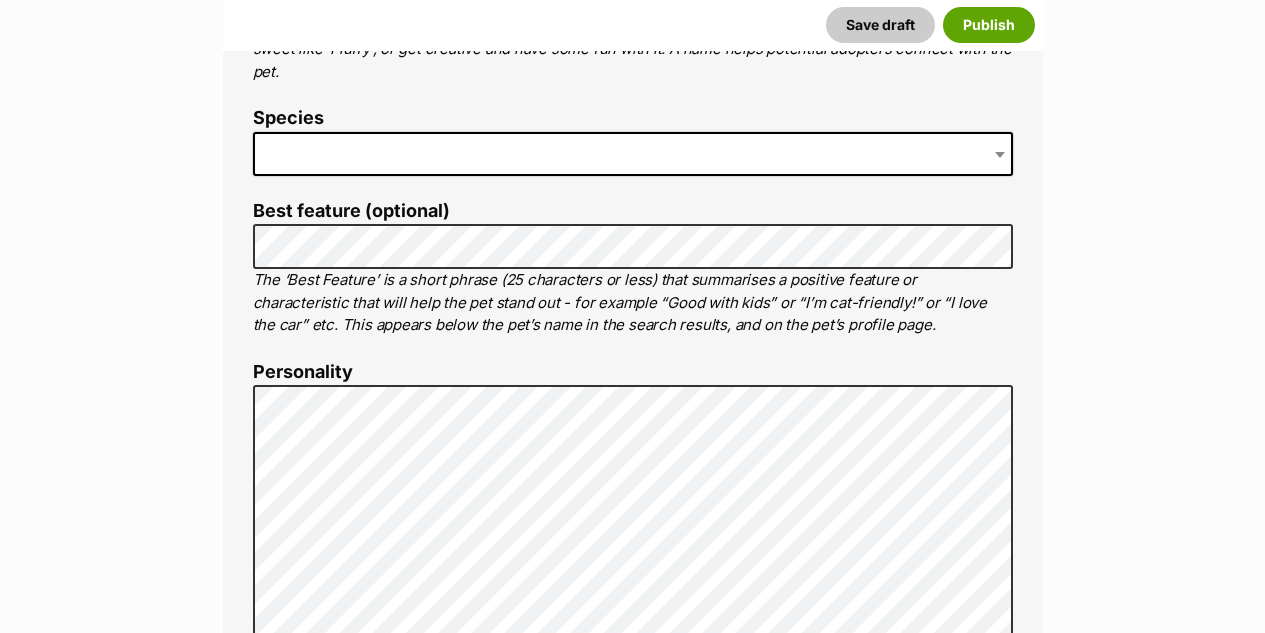 click at bounding box center [633, 154] 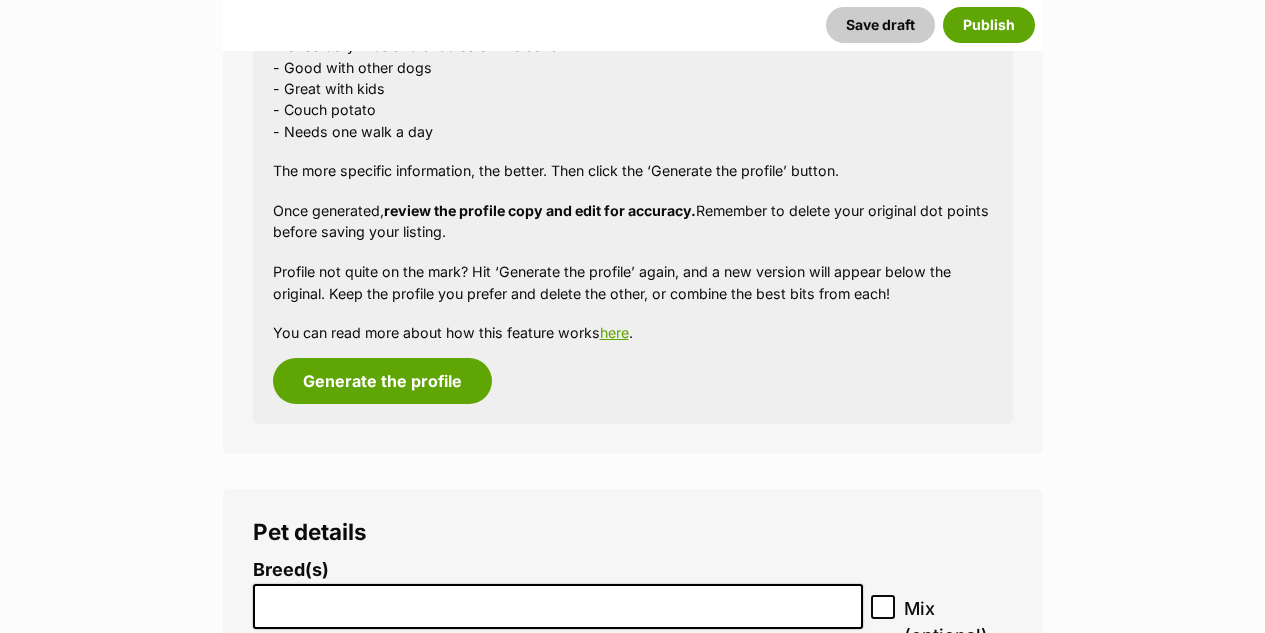 scroll, scrollTop: 2200, scrollLeft: 0, axis: vertical 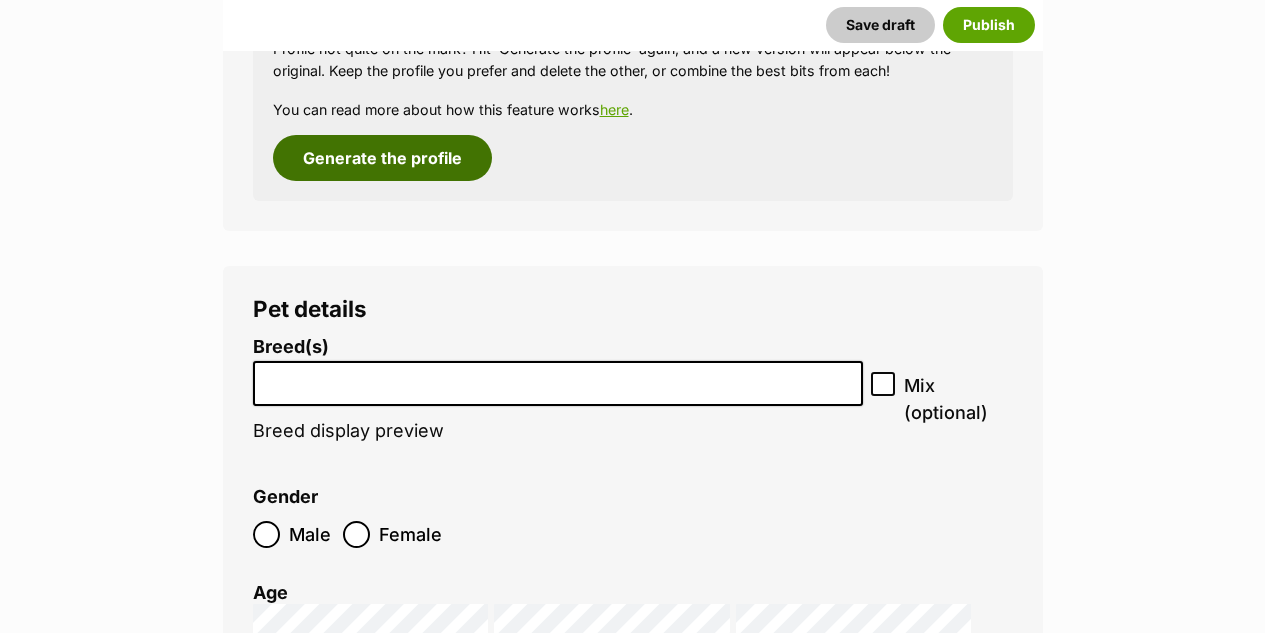 click on "Generate the profile" at bounding box center (382, 158) 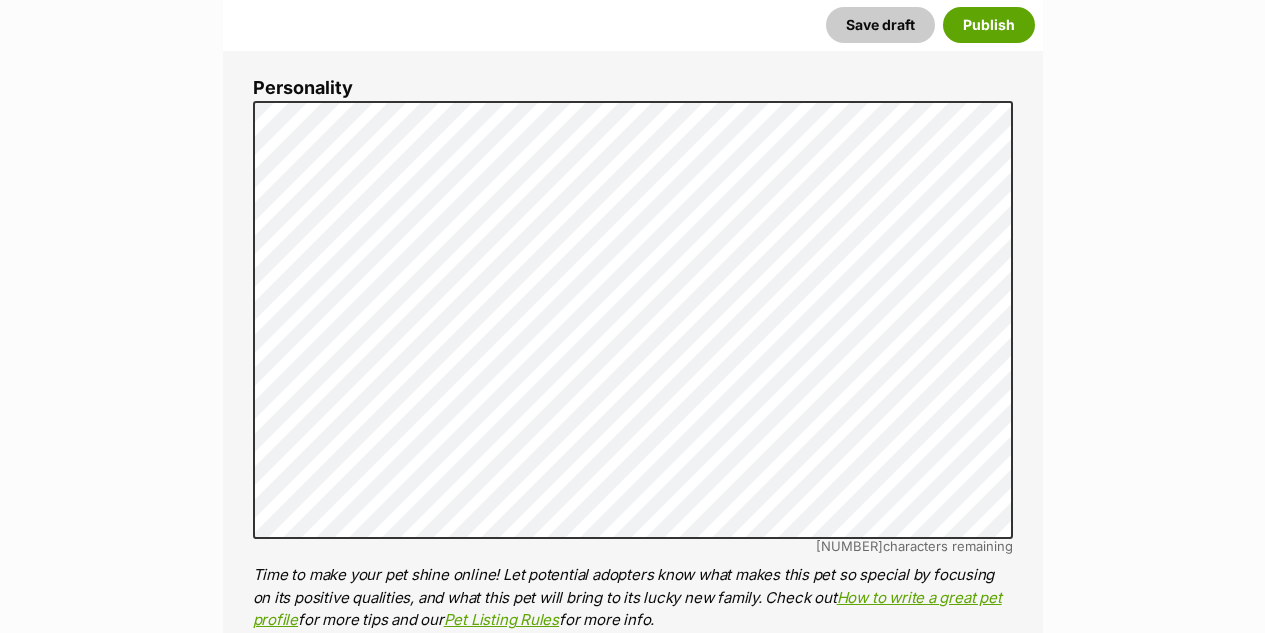 scroll, scrollTop: 1188, scrollLeft: 0, axis: vertical 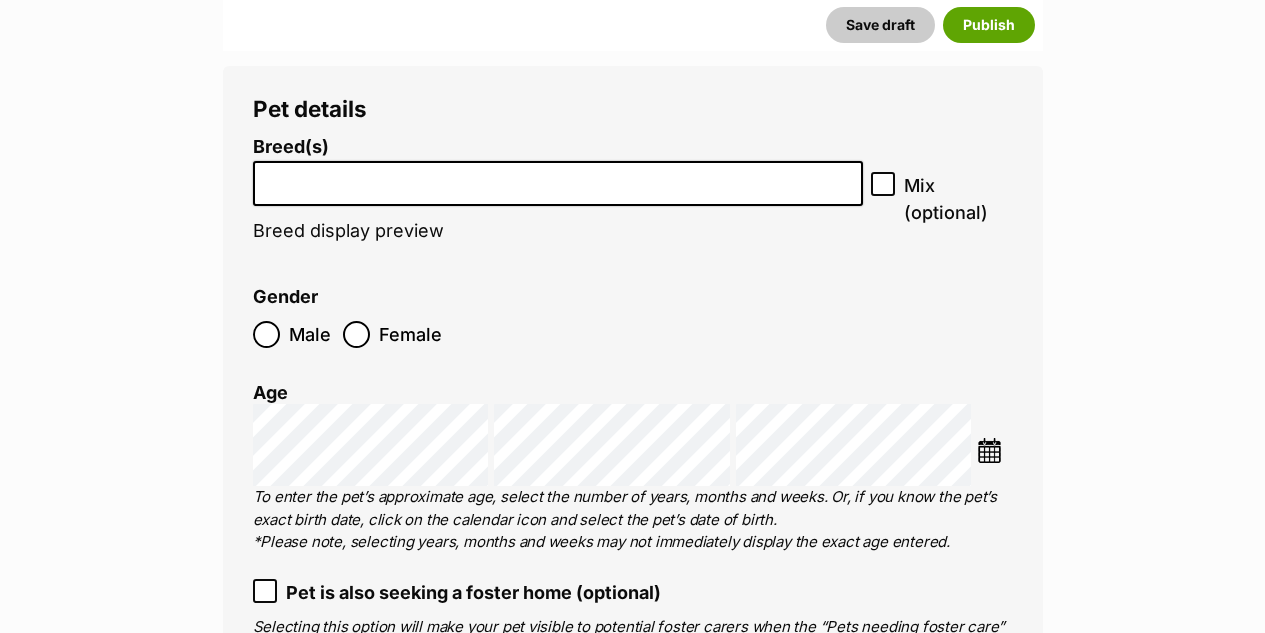 click at bounding box center [558, 178] 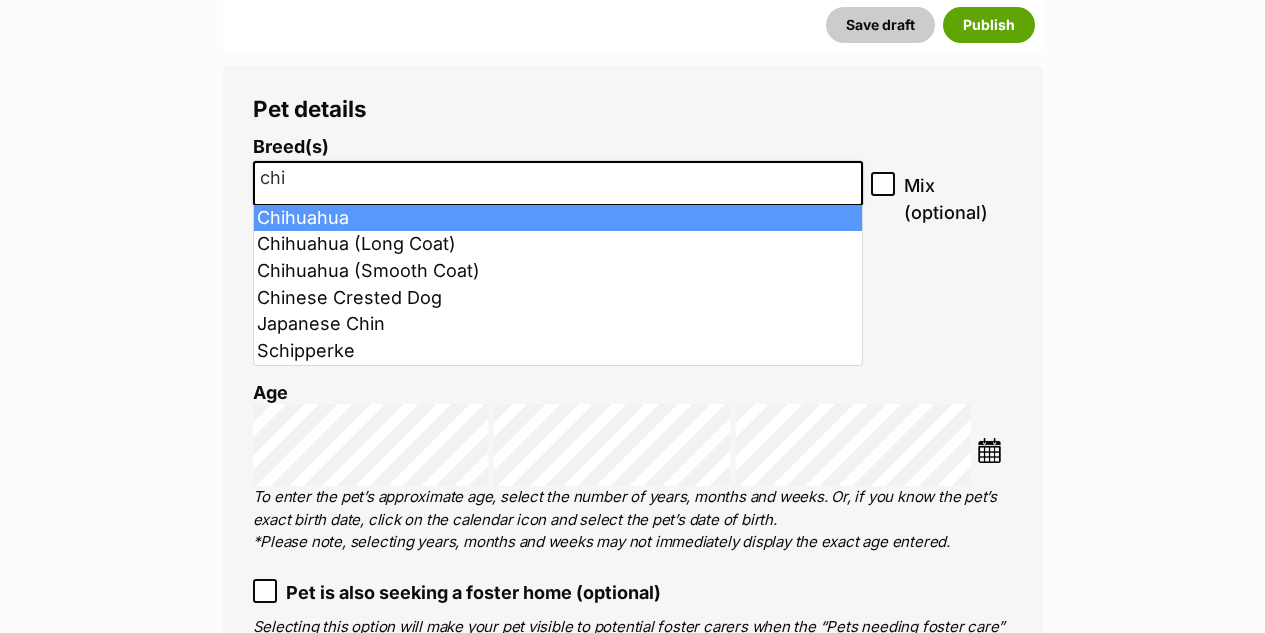 type on "chi" 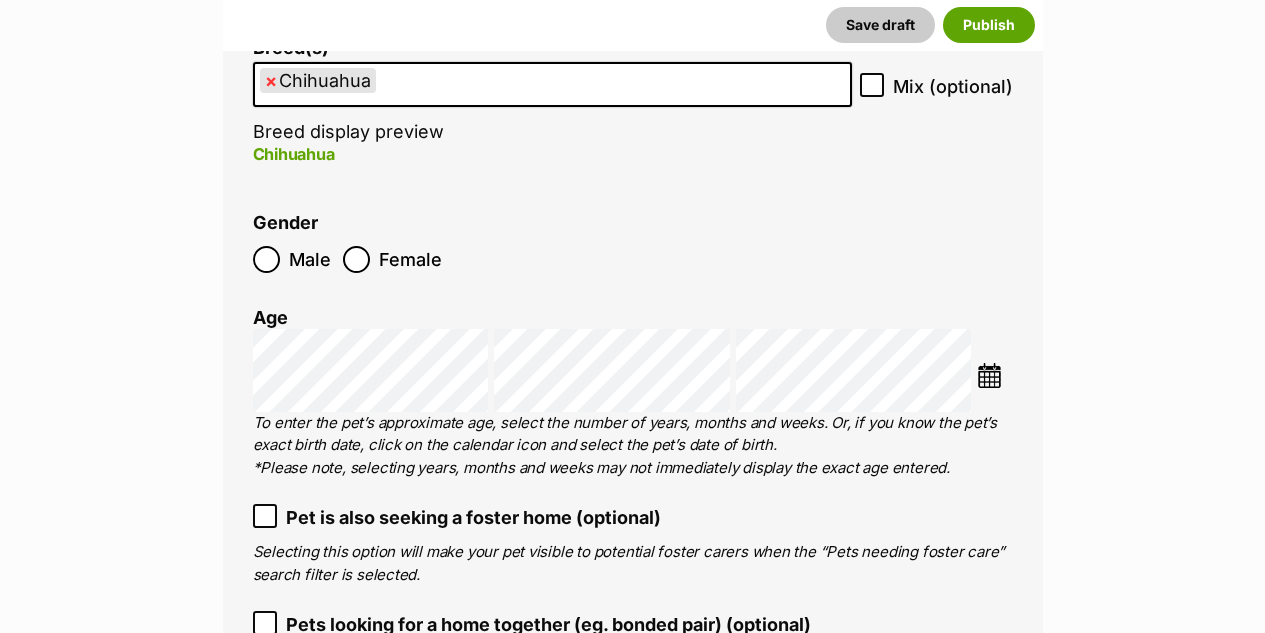scroll, scrollTop: 2800, scrollLeft: 0, axis: vertical 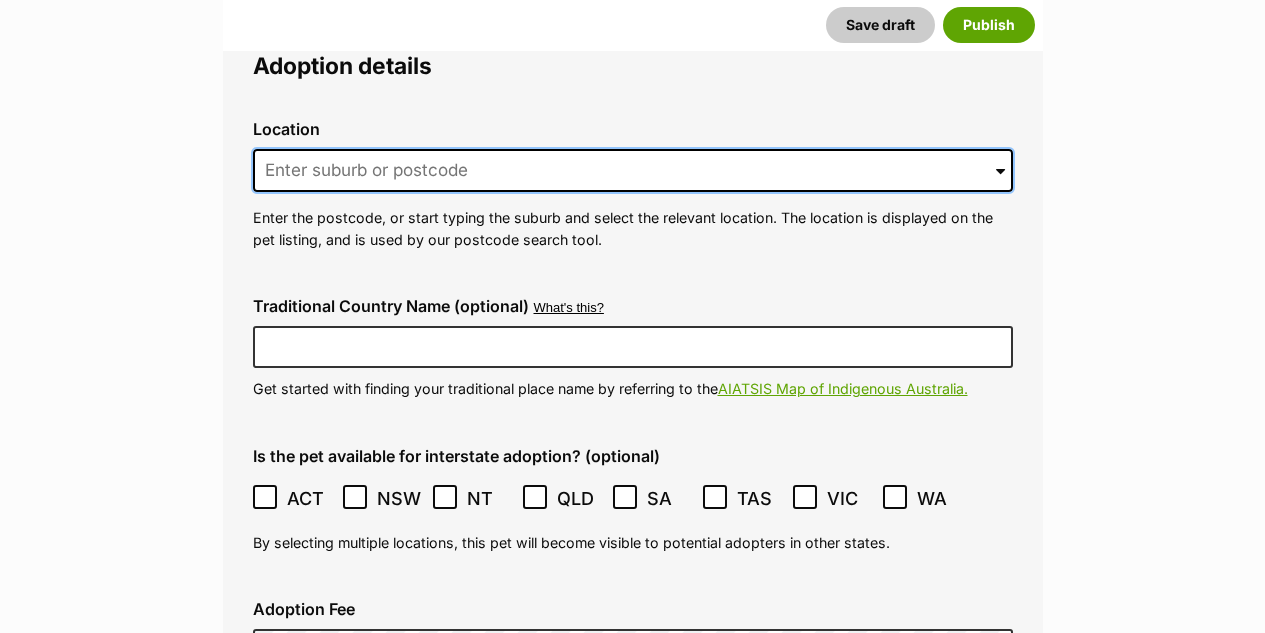 click at bounding box center [633, 171] 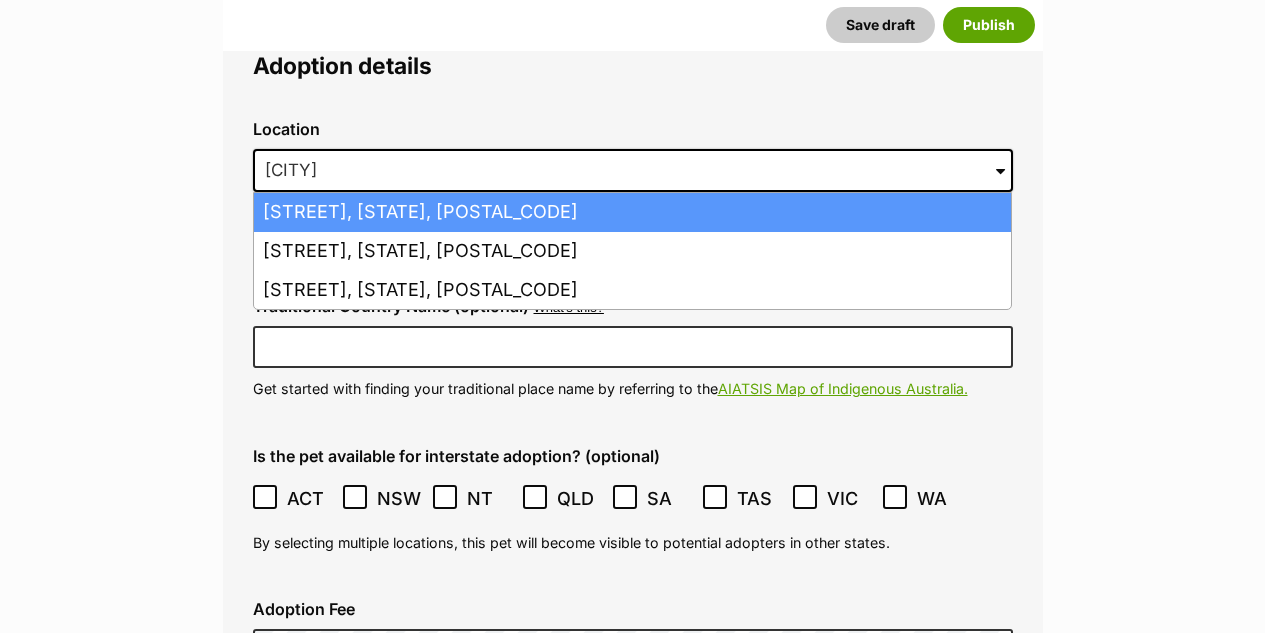 click on "Londonderry, New South Wales, 2753" at bounding box center [632, 212] 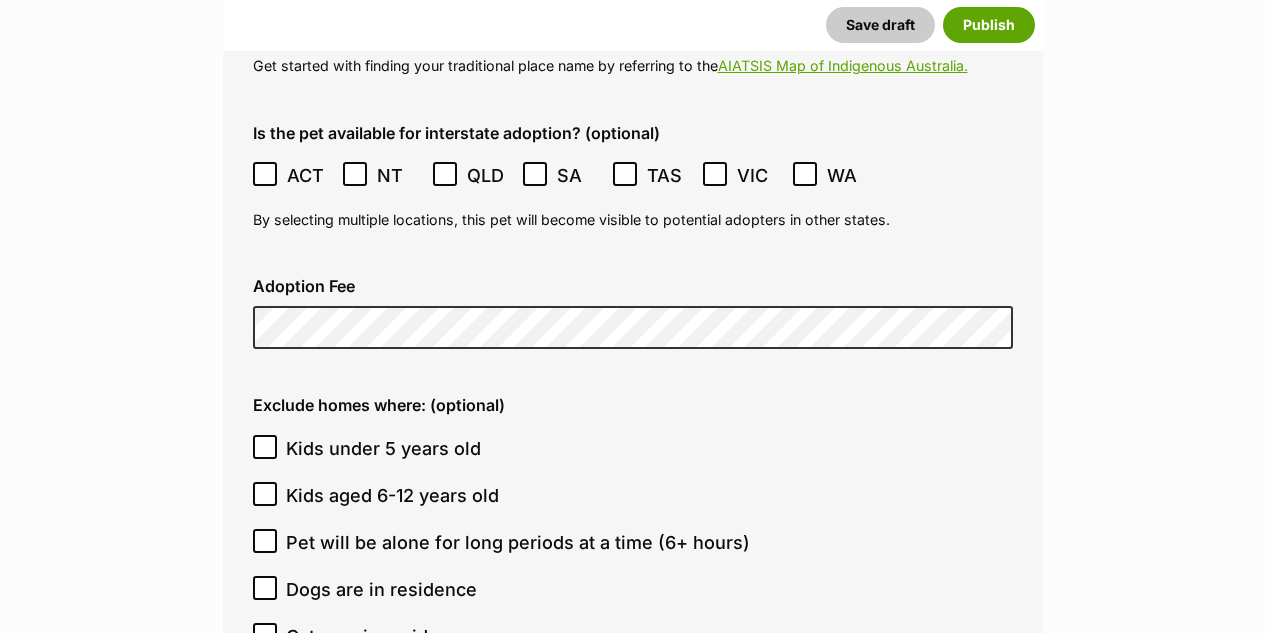 scroll, scrollTop: 5000, scrollLeft: 0, axis: vertical 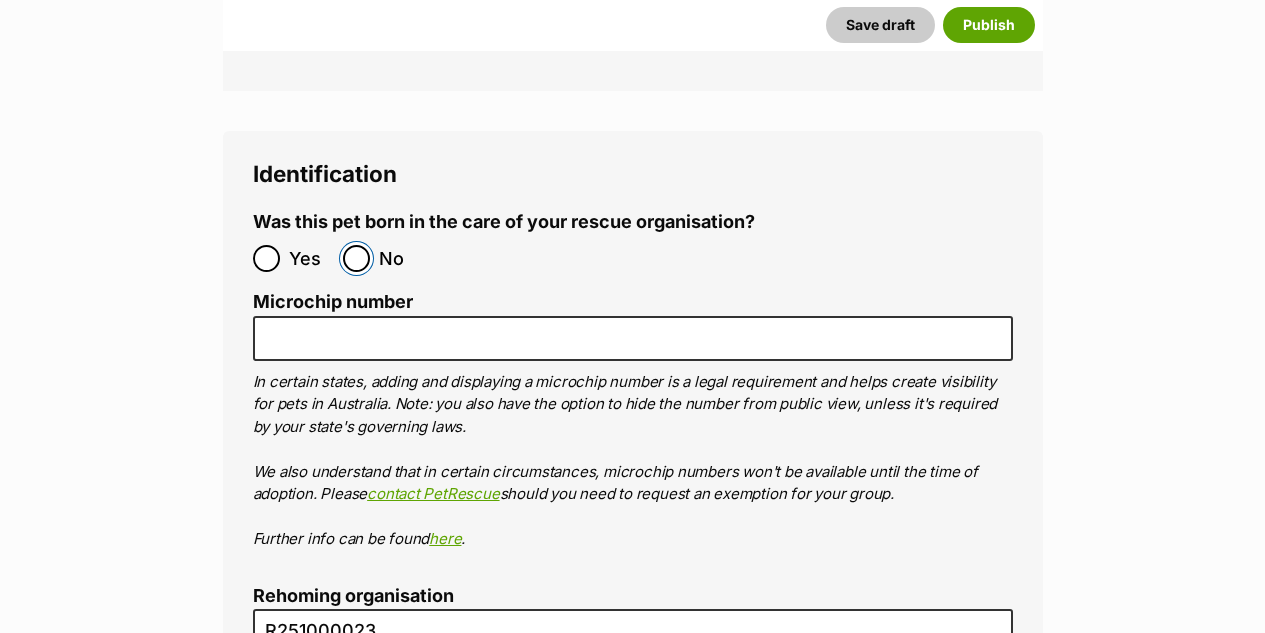 click on "No" at bounding box center [356, 258] 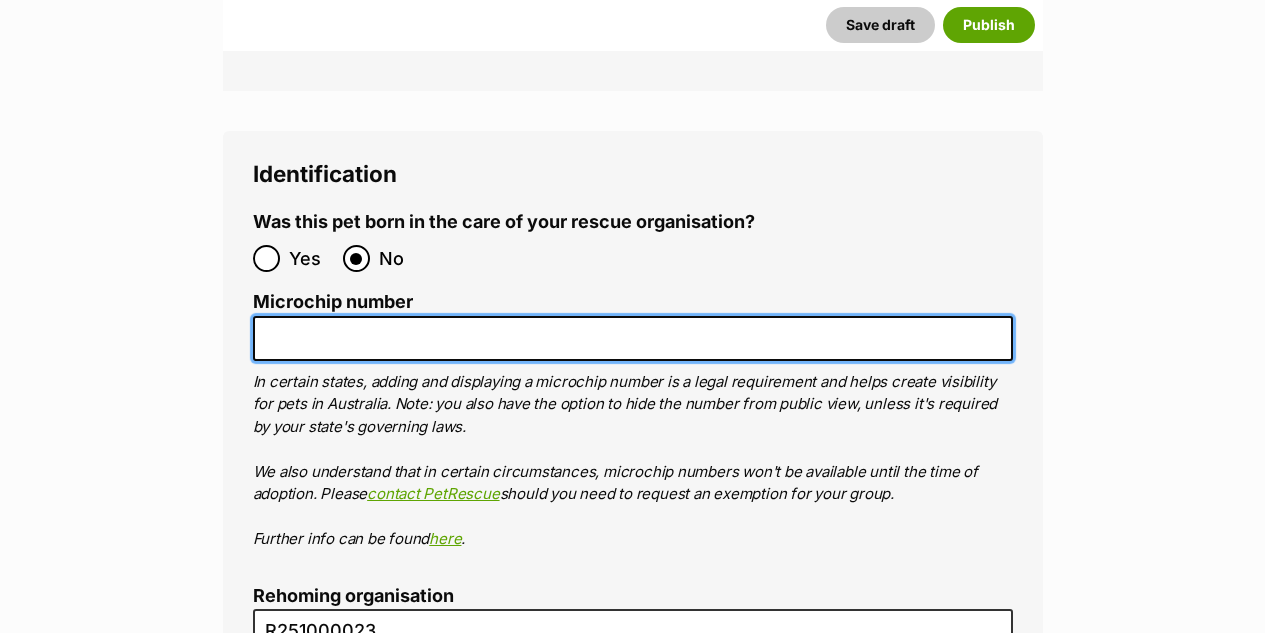 click on "Microchip number" at bounding box center [633, 338] 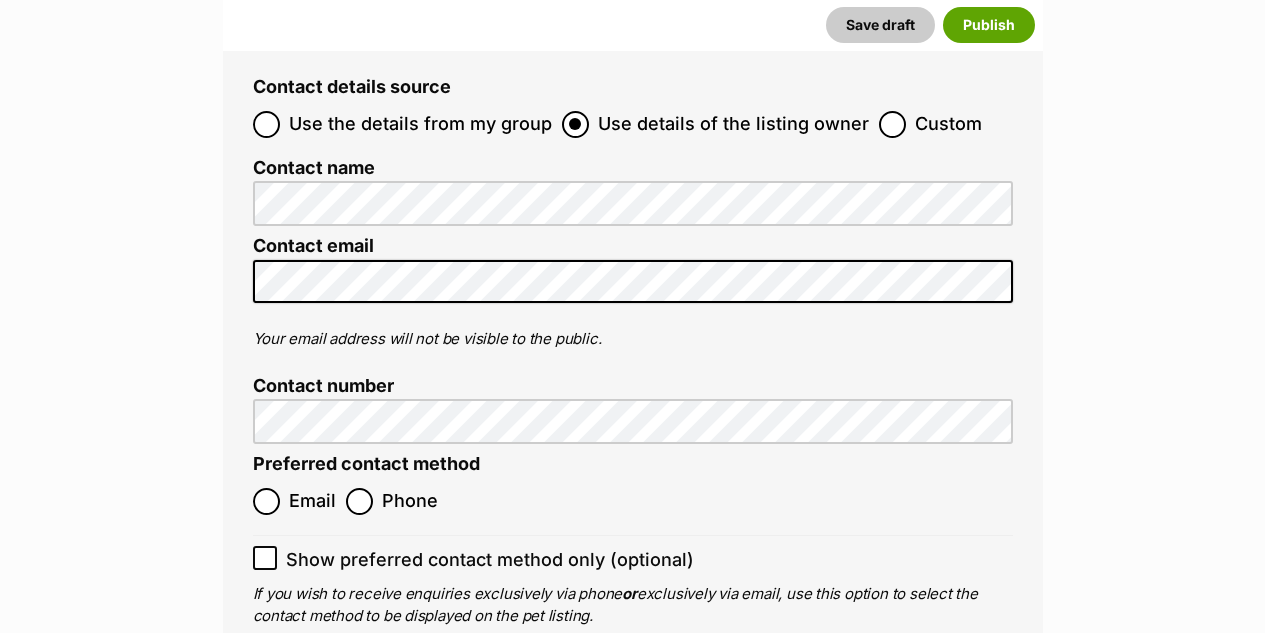 scroll, scrollTop: 7400, scrollLeft: 0, axis: vertical 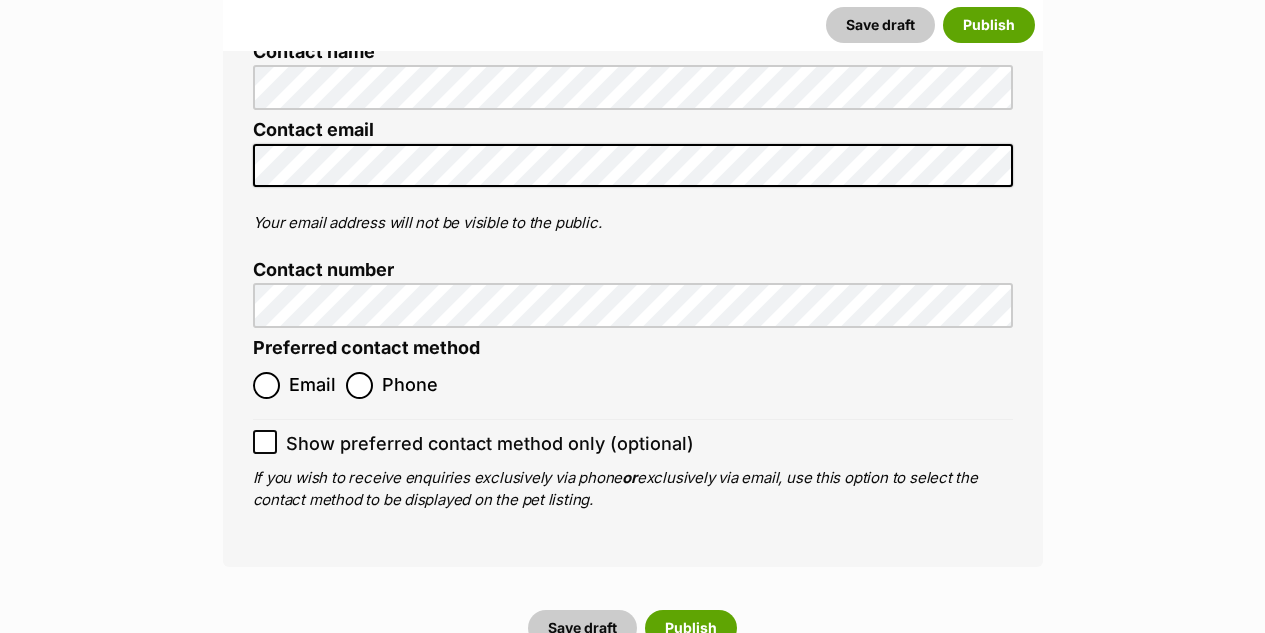 type on "961008900872217" 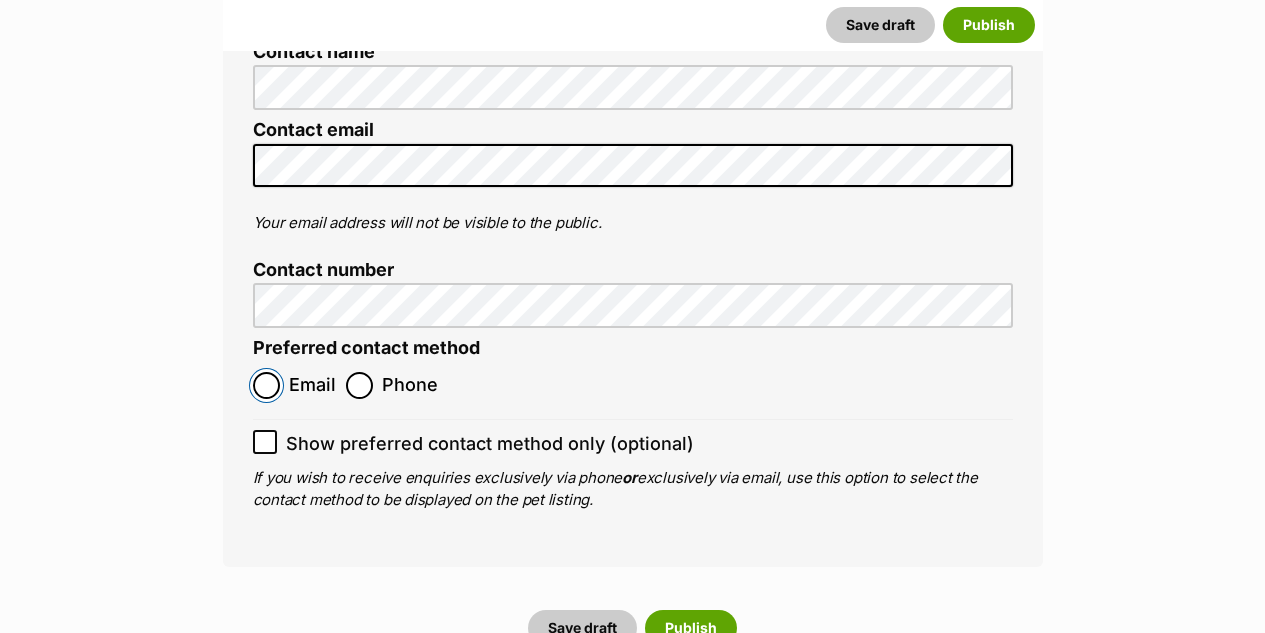 click on "Email" at bounding box center [266, 385] 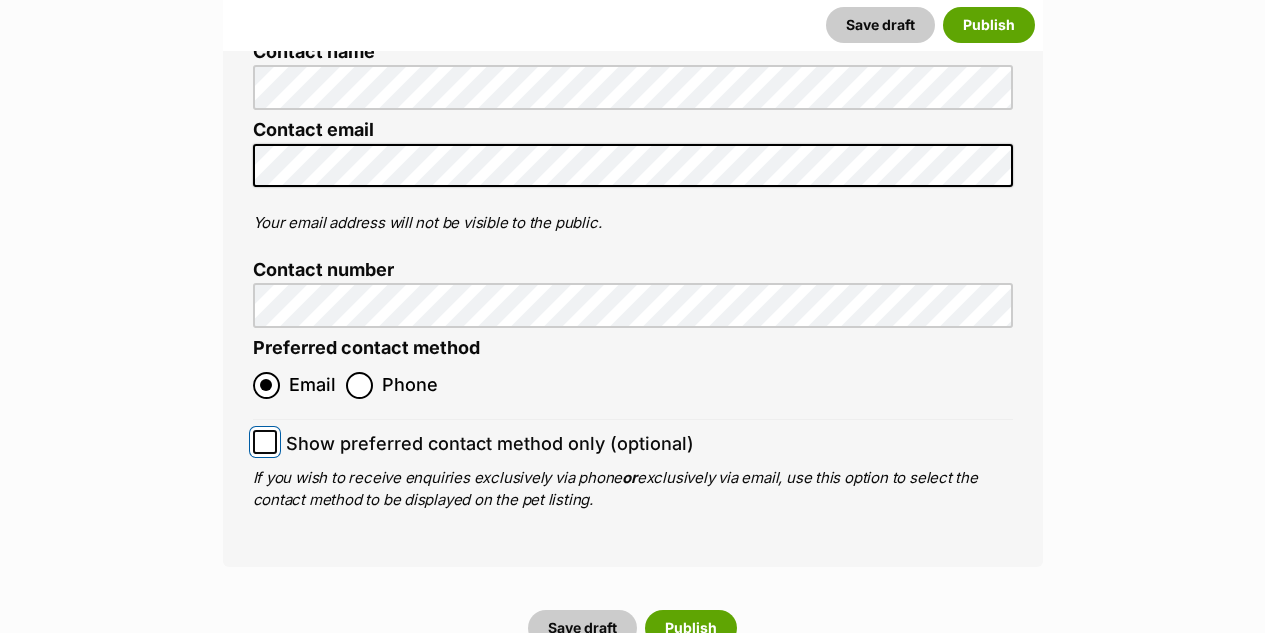 click on "Show preferred contact method only (optional)" at bounding box center (265, 442) 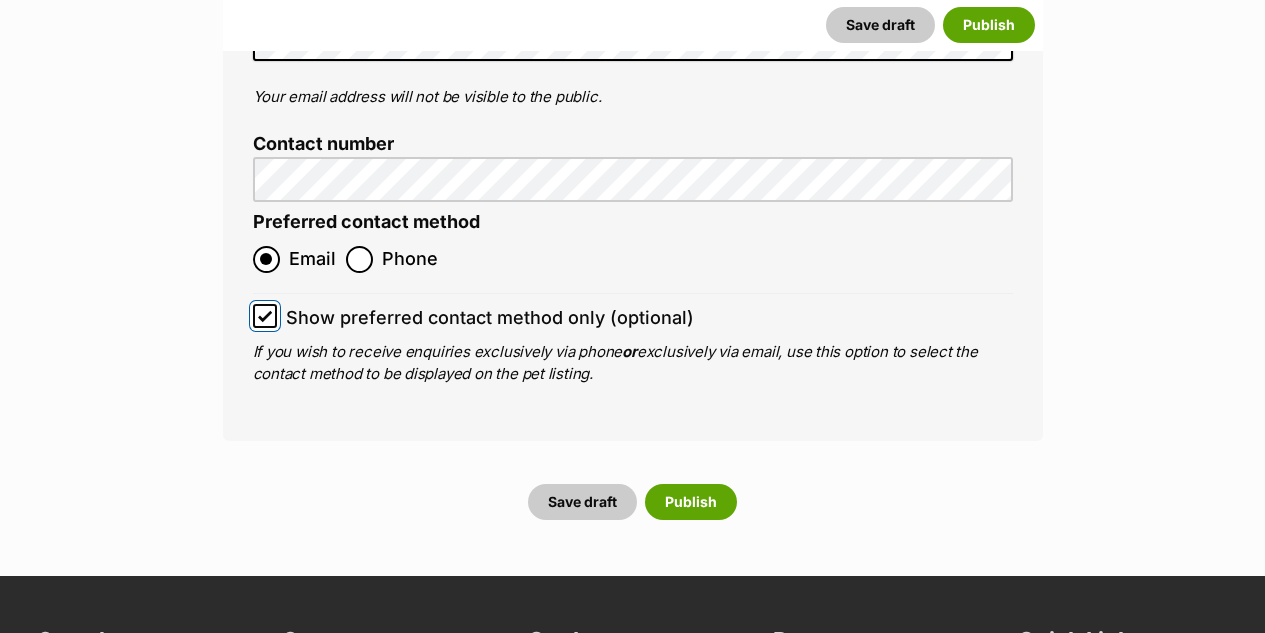 scroll, scrollTop: 7700, scrollLeft: 0, axis: vertical 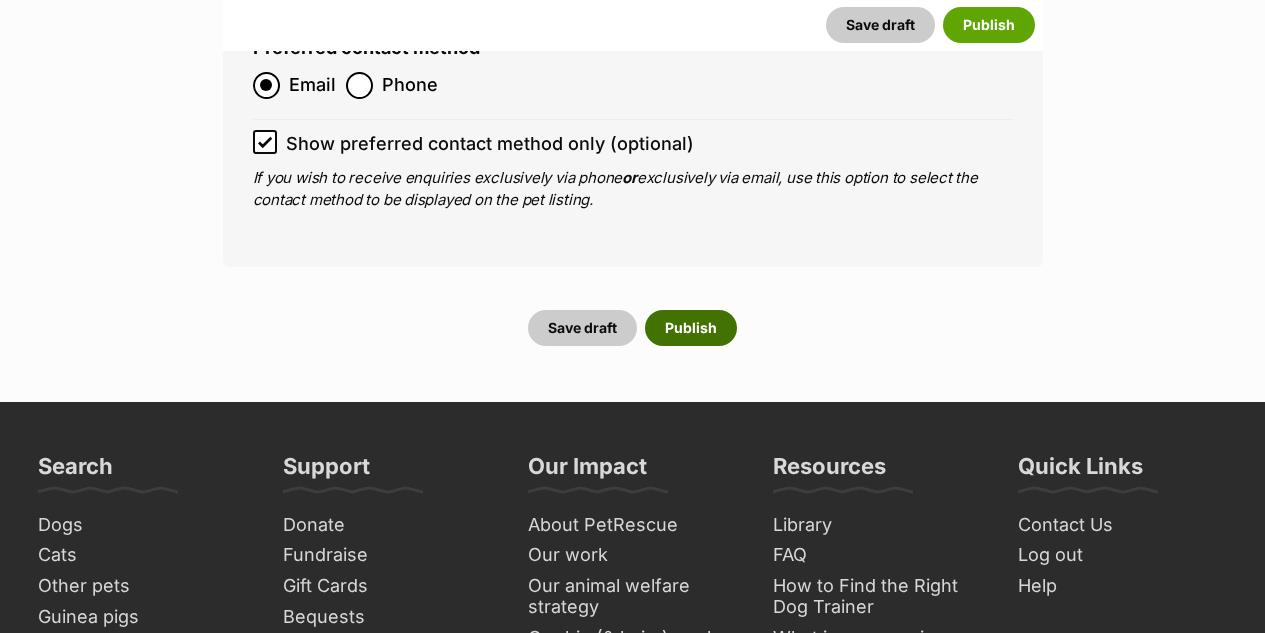 click on "Publish" at bounding box center [691, 328] 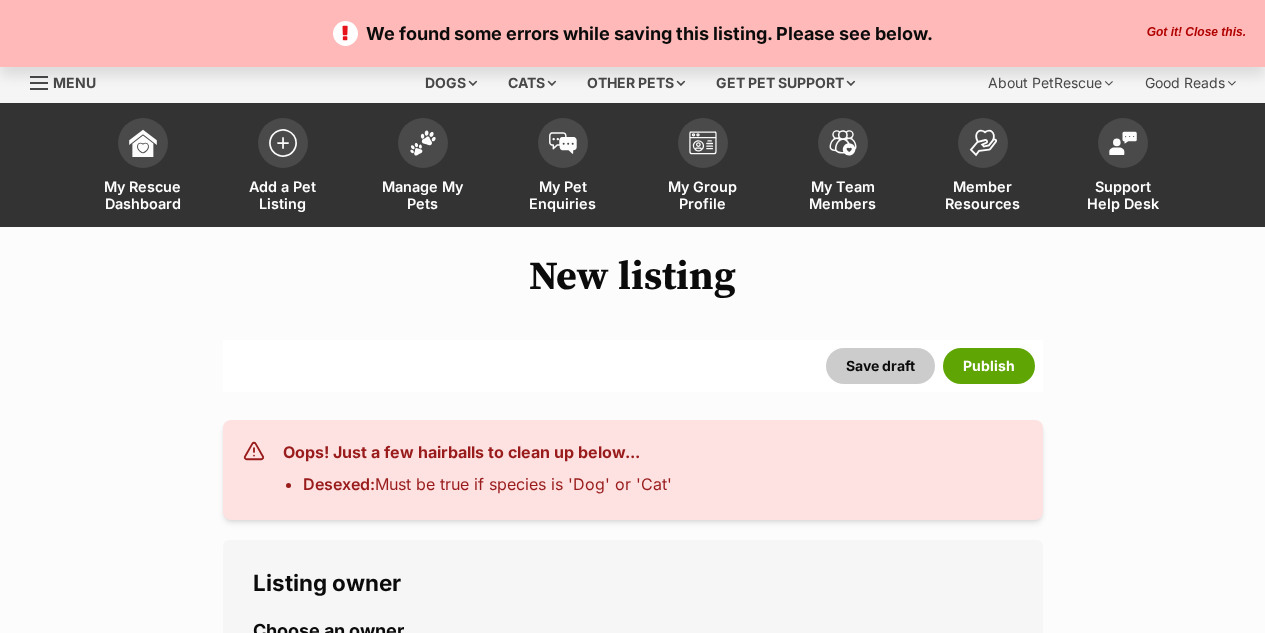 scroll, scrollTop: 0, scrollLeft: 0, axis: both 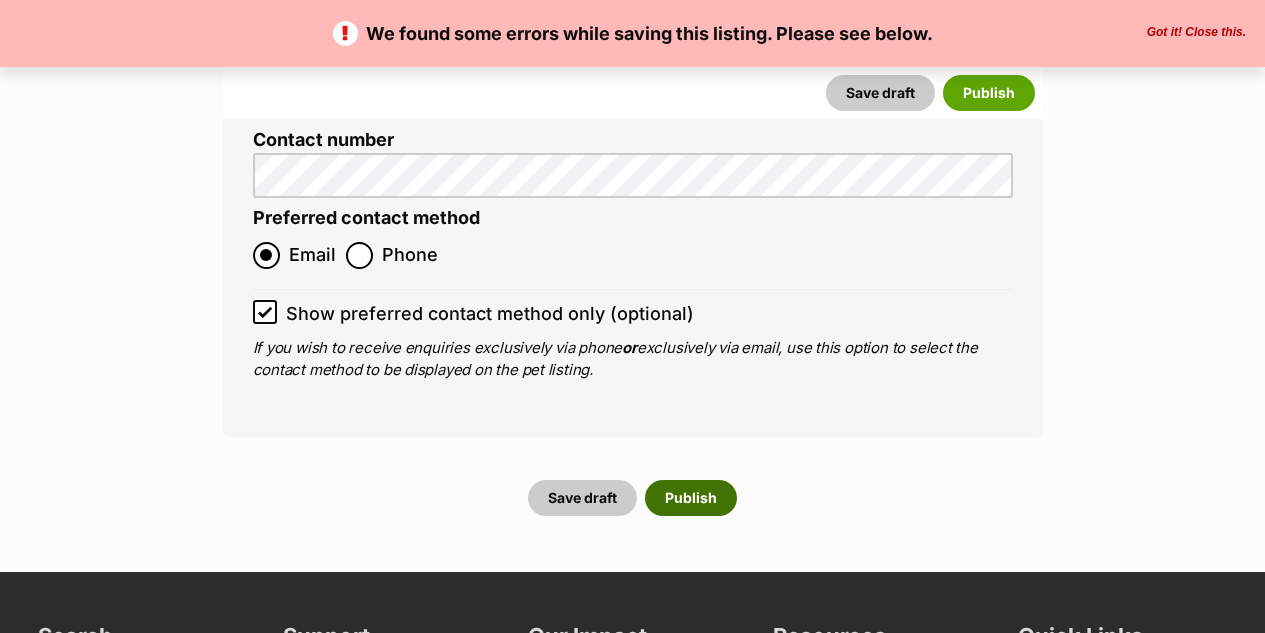 click on "Publish" at bounding box center (691, 498) 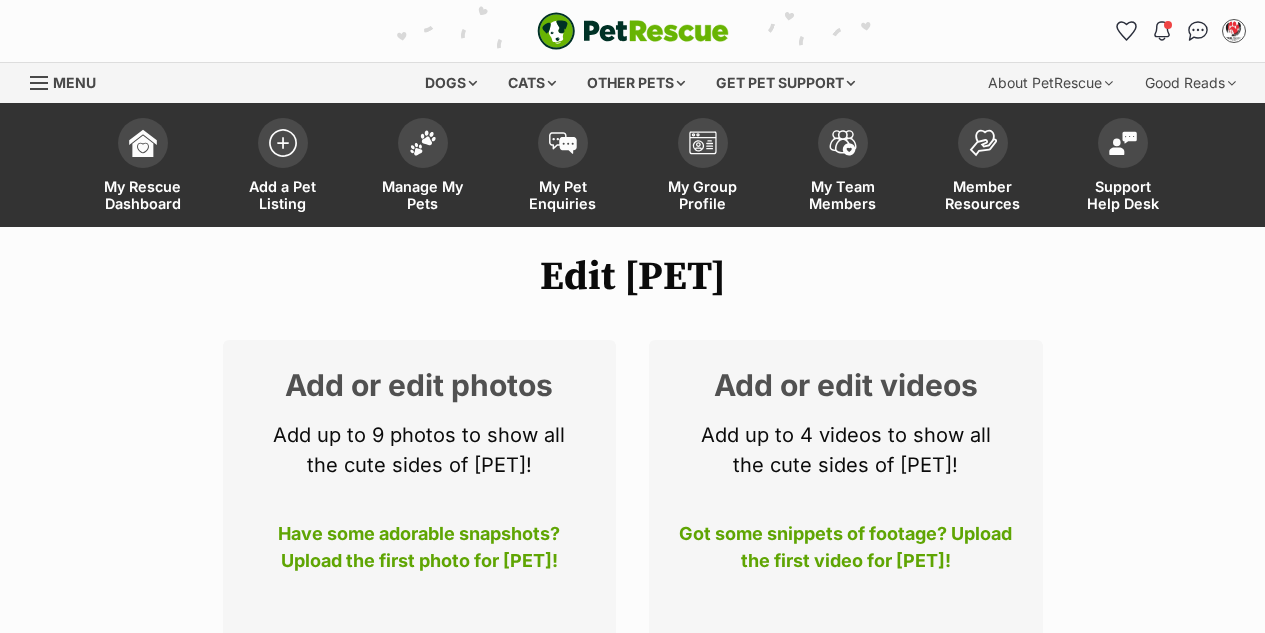 scroll, scrollTop: 0, scrollLeft: 0, axis: both 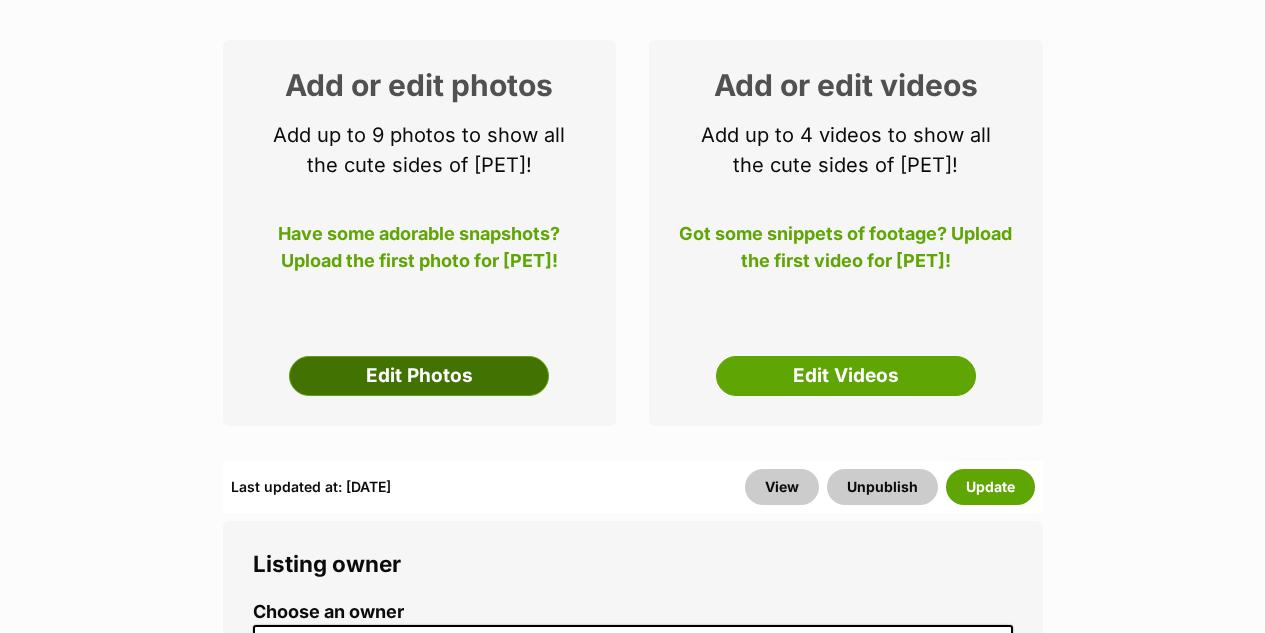 click on "Edit Photos" at bounding box center [419, 376] 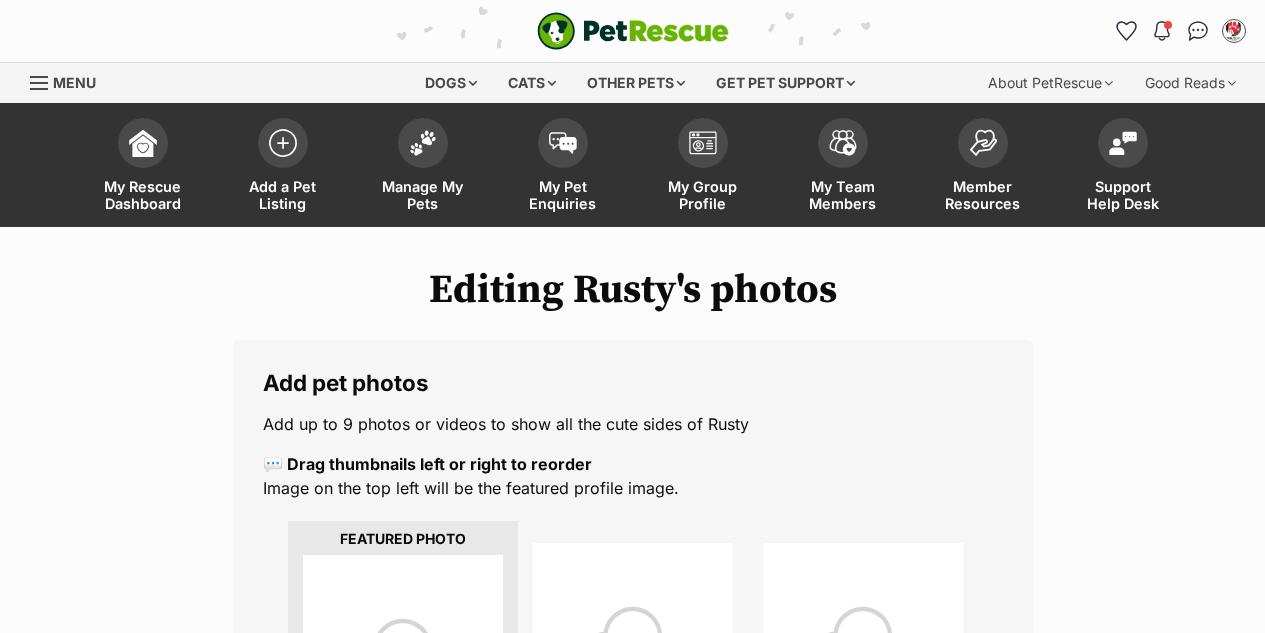 scroll, scrollTop: 0, scrollLeft: 0, axis: both 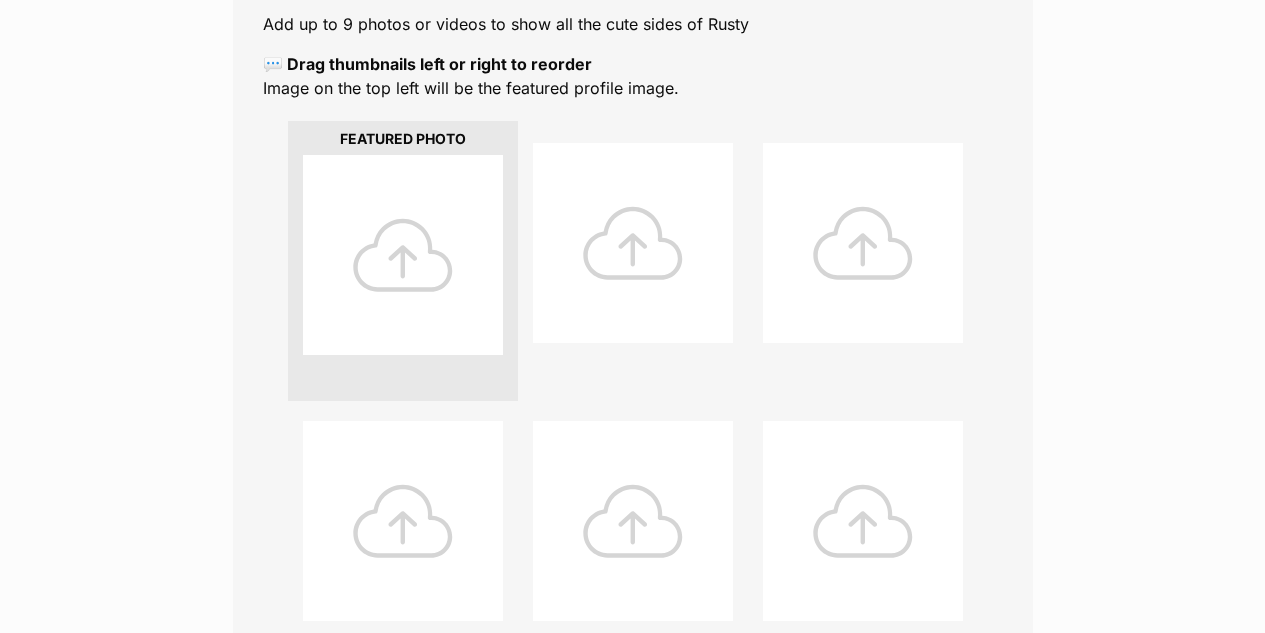 click at bounding box center (403, 255) 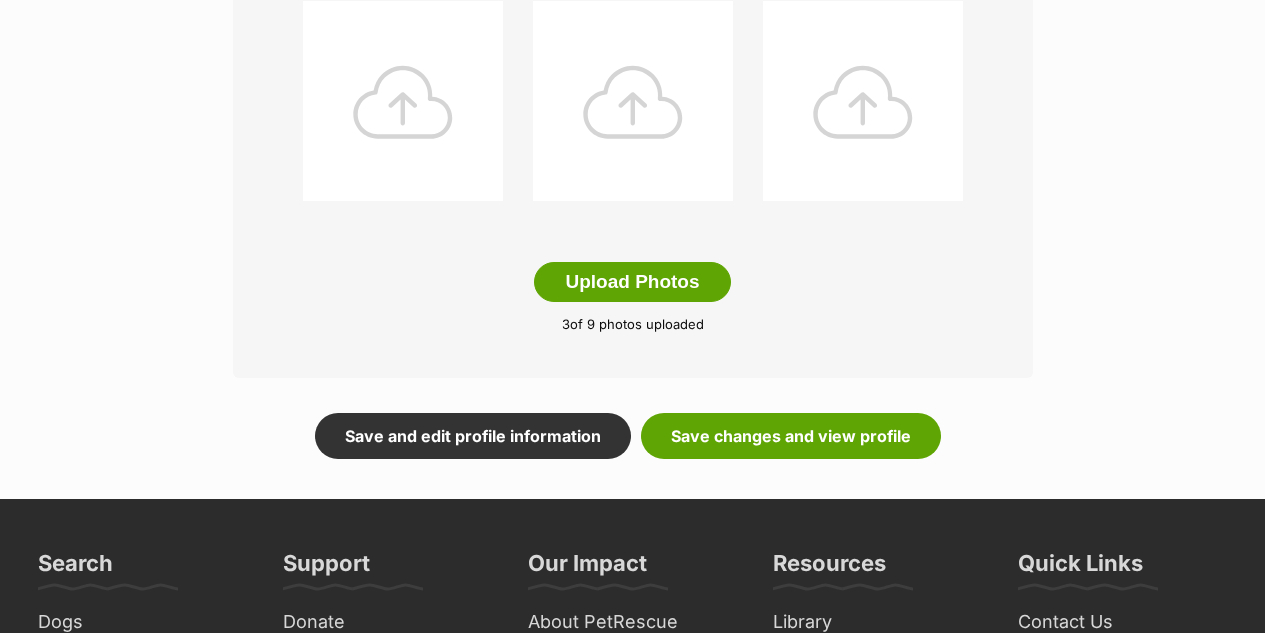scroll, scrollTop: 1200, scrollLeft: 0, axis: vertical 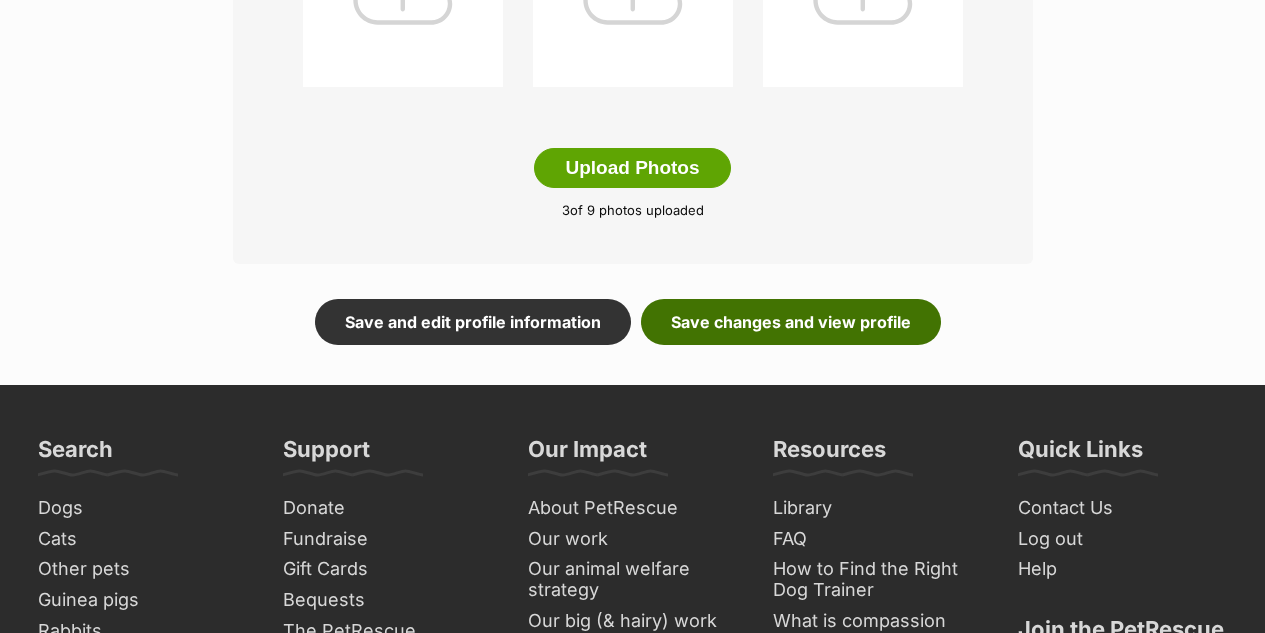 click on "Save changes and view profile" at bounding box center (791, 322) 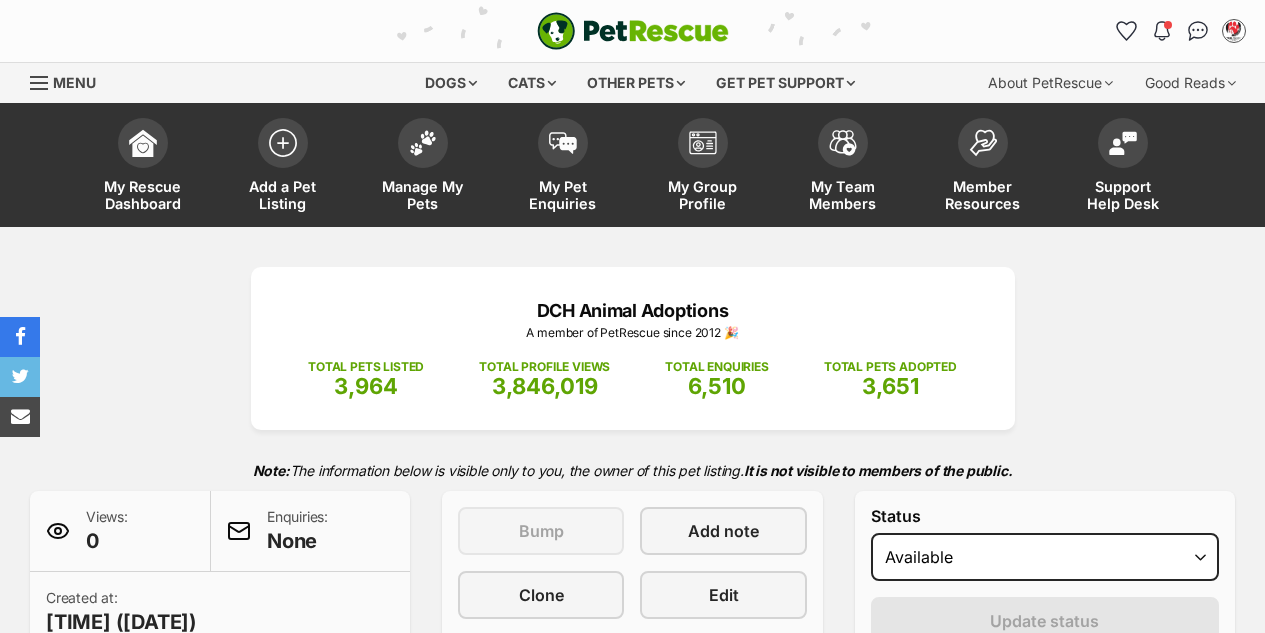scroll, scrollTop: 0, scrollLeft: 0, axis: both 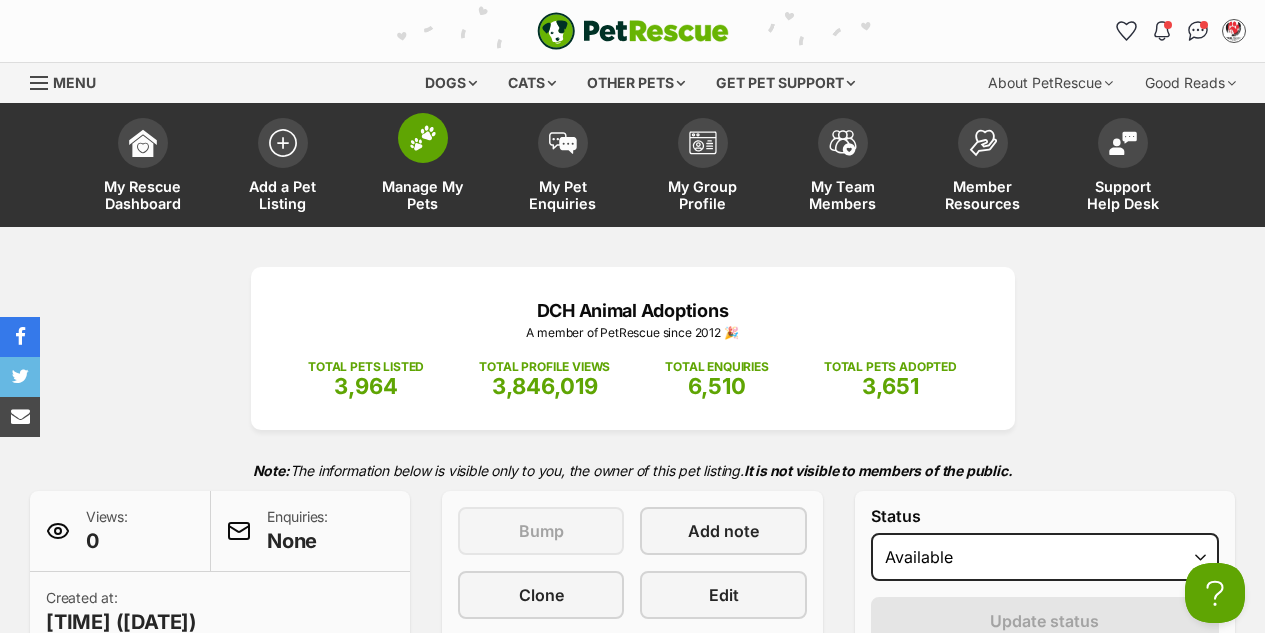 click at bounding box center (423, 138) 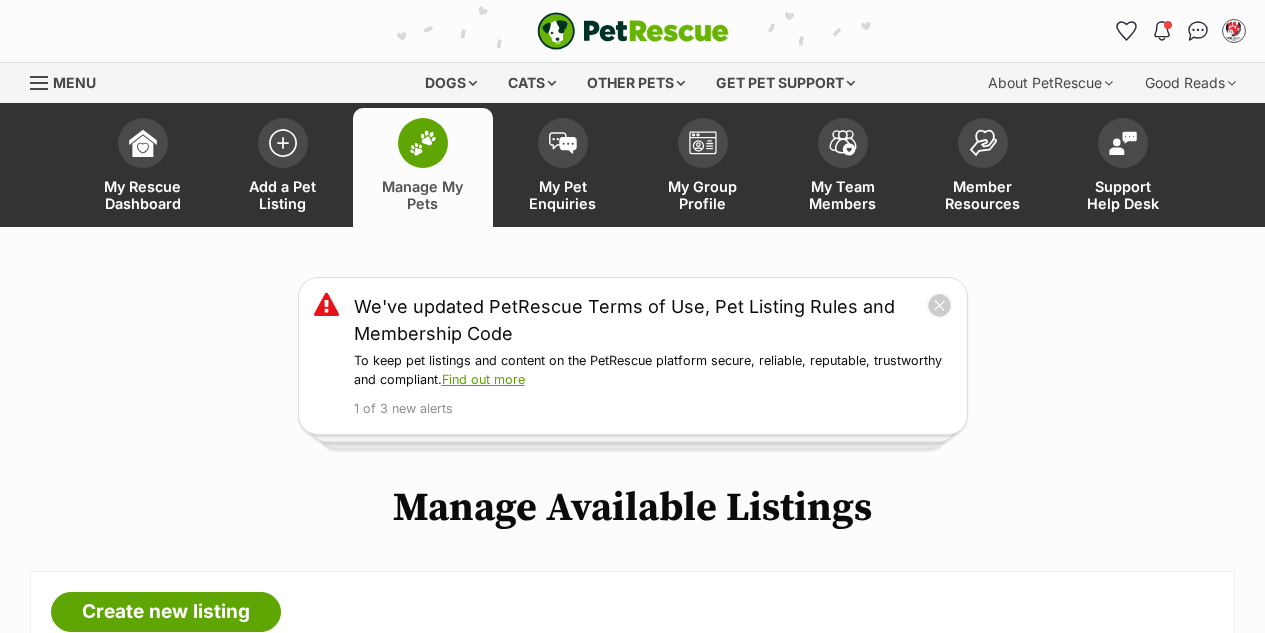 scroll, scrollTop: 400, scrollLeft: 0, axis: vertical 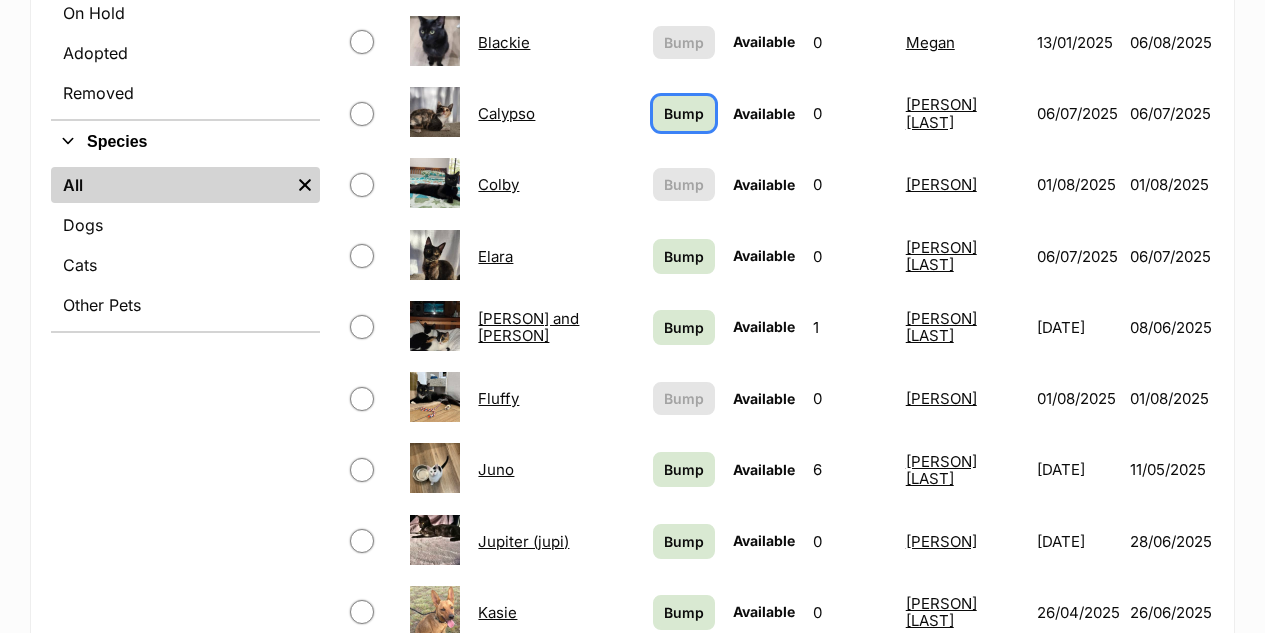 click on "Bump" at bounding box center [684, 113] 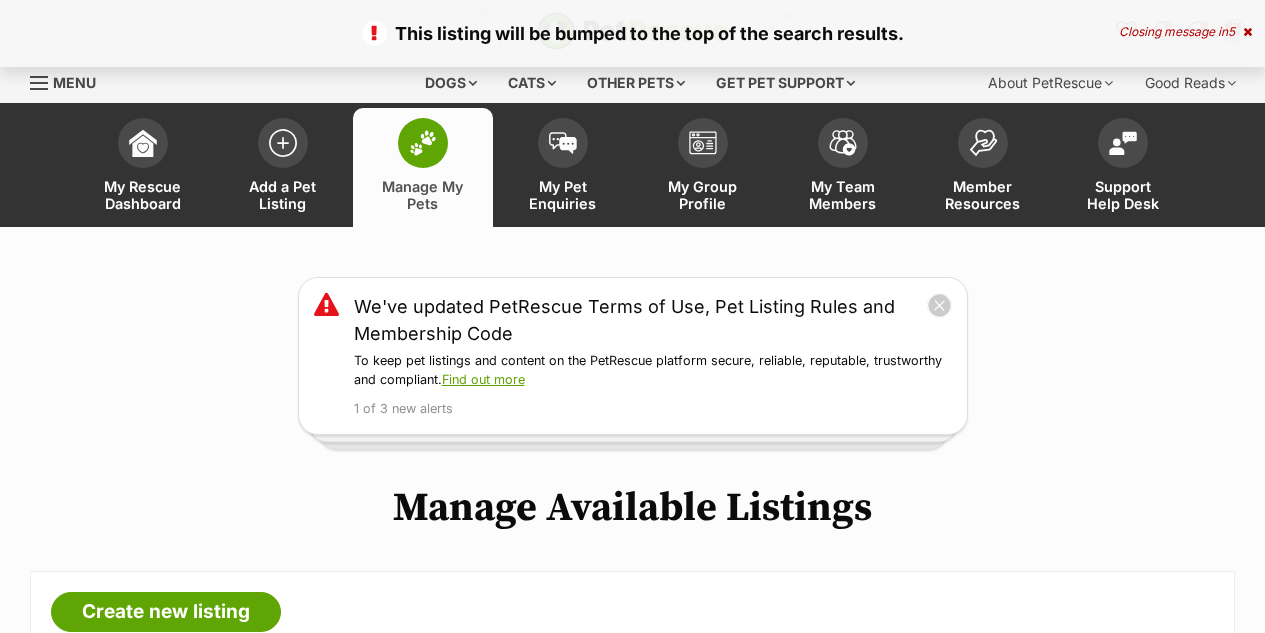 scroll, scrollTop: 0, scrollLeft: 0, axis: both 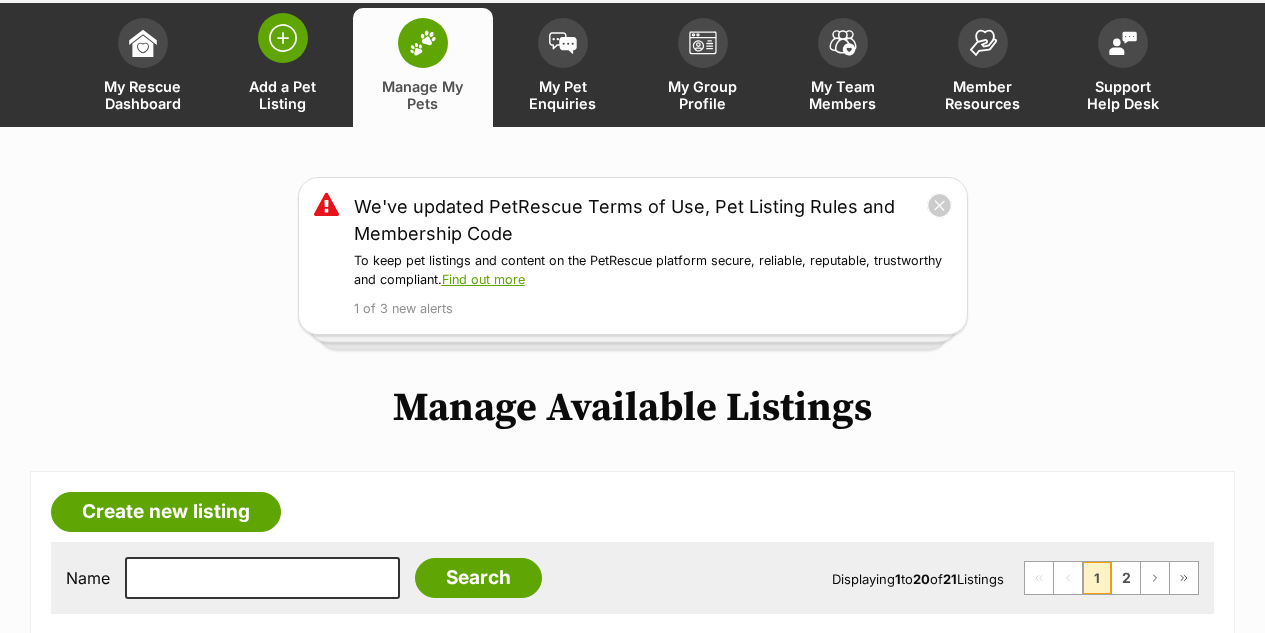 click at bounding box center (283, 38) 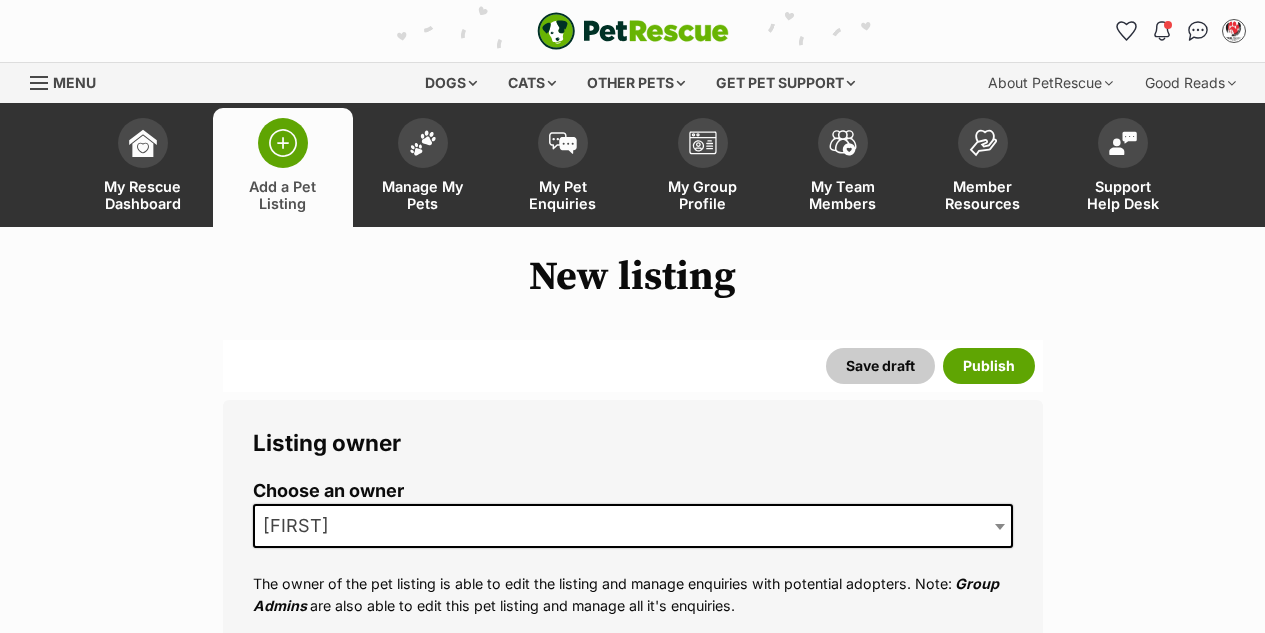 scroll, scrollTop: 0, scrollLeft: 0, axis: both 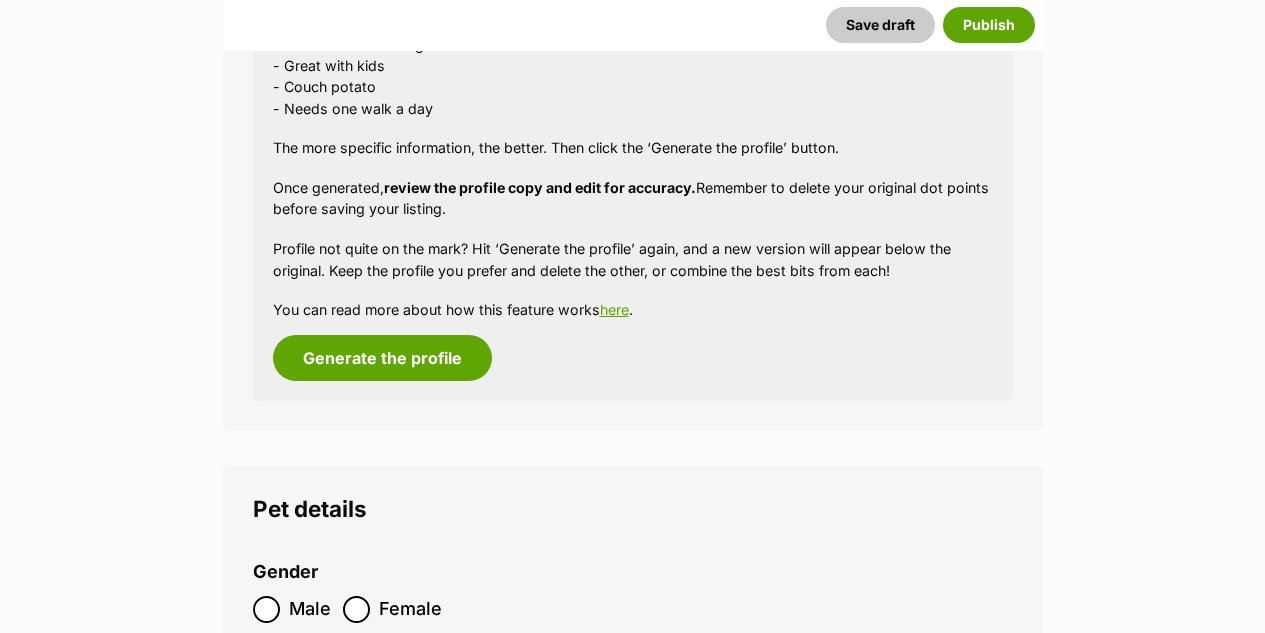 click on "Generate a profile using AI
Beta
This tool will create a pet profile description. It uses listing information (ie; name, gender), plus personality trait dot points.
Start by adding your pet’s name and best feature, then in the ‘Personality’ text box, use the dash symbol (-) to write a list of the pet’s specific details and traits. E.g.:
- loves belly rubs and cuddles on the couch
- Good with other dogs
- Great with kids
- Couch potato
- Needs one walk a day
The more specific information, the better. Then click the ‘Generate the profile’ button.
Once generated,
review the profile copy and edit for accuracy.
Remember to delete your original dot points before saving your listing.
Profile not quite on the mark? Hit ‘Generate the profile’ again, and a new version will appear below the original. Keep the profile you prefer and delete the other, or combine the best bits from each!
You can read more about how this feature works
here .
Generate the profile" at bounding box center [633, 121] 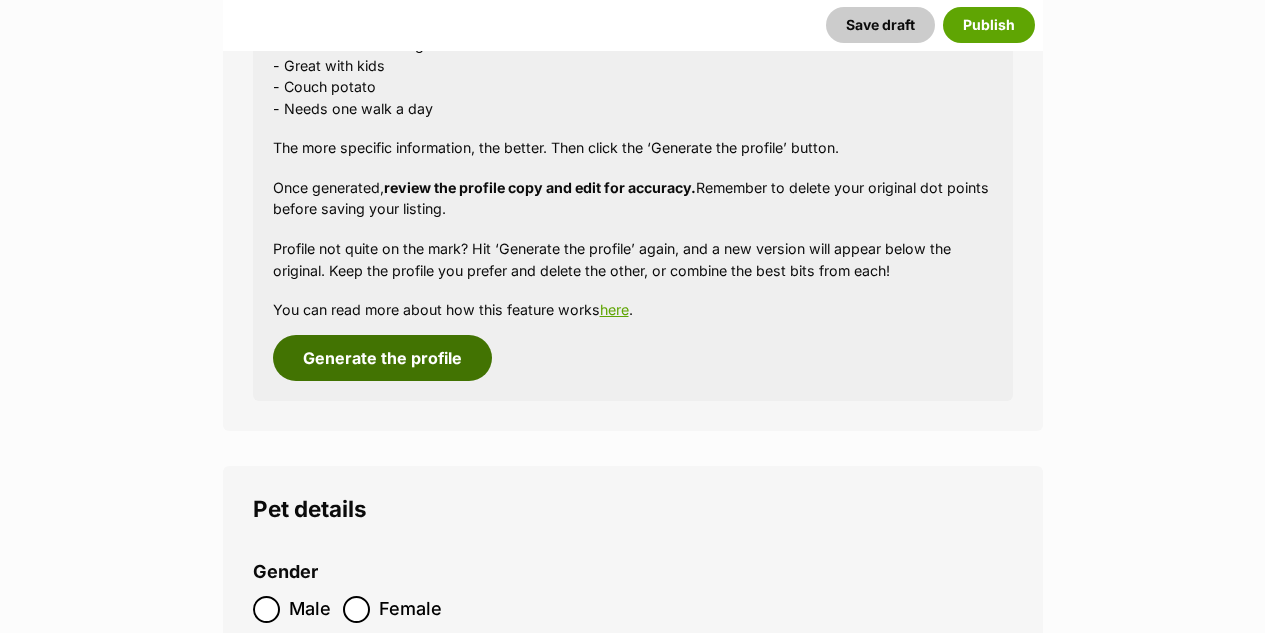 click on "Generate the profile" at bounding box center [382, 358] 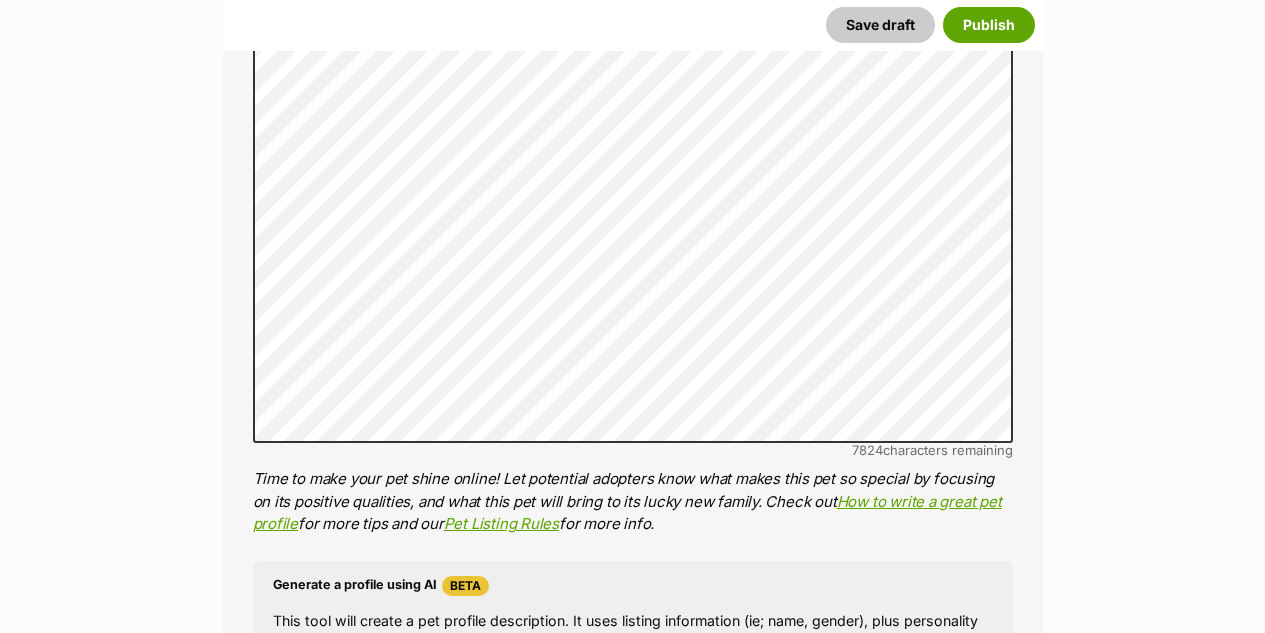 scroll, scrollTop: 1388, scrollLeft: 0, axis: vertical 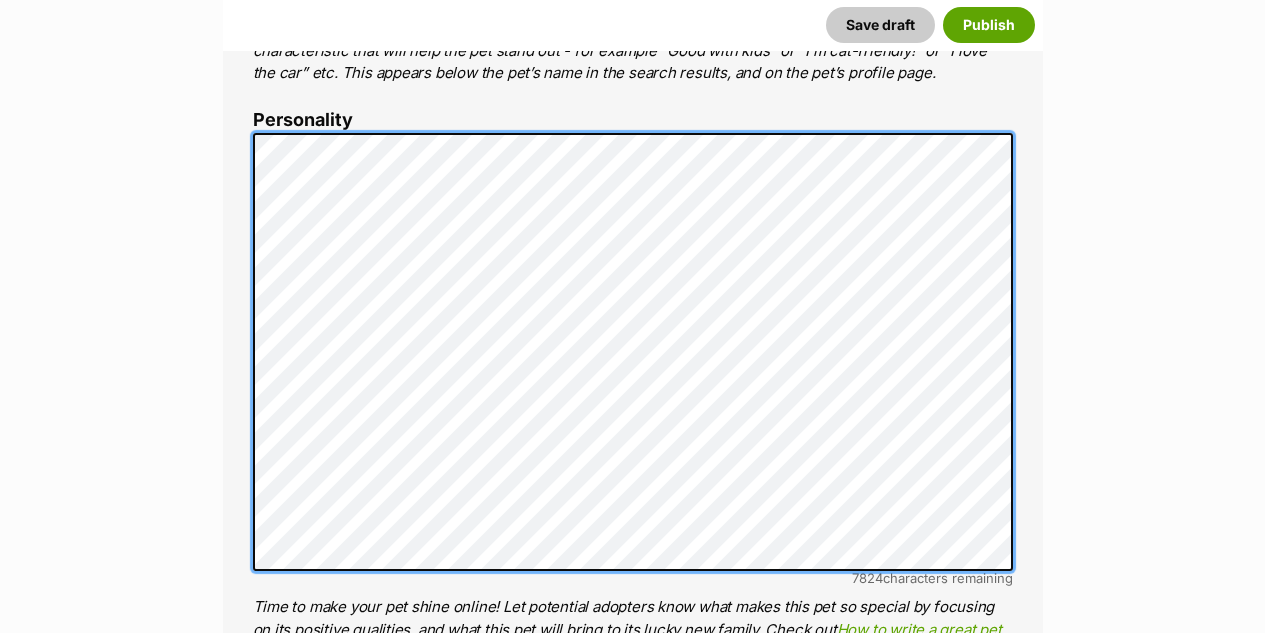 click on "Personality 7824  characters remaining
Time to make your pet shine online! Let potential adopters know what makes this pet so special by focusing on its positive qualities, and what this pet will bring to its lucky new family. Check out  How to write a great pet profile  for more tips and our  Pet Listing Rules  for more info." at bounding box center [633, 387] 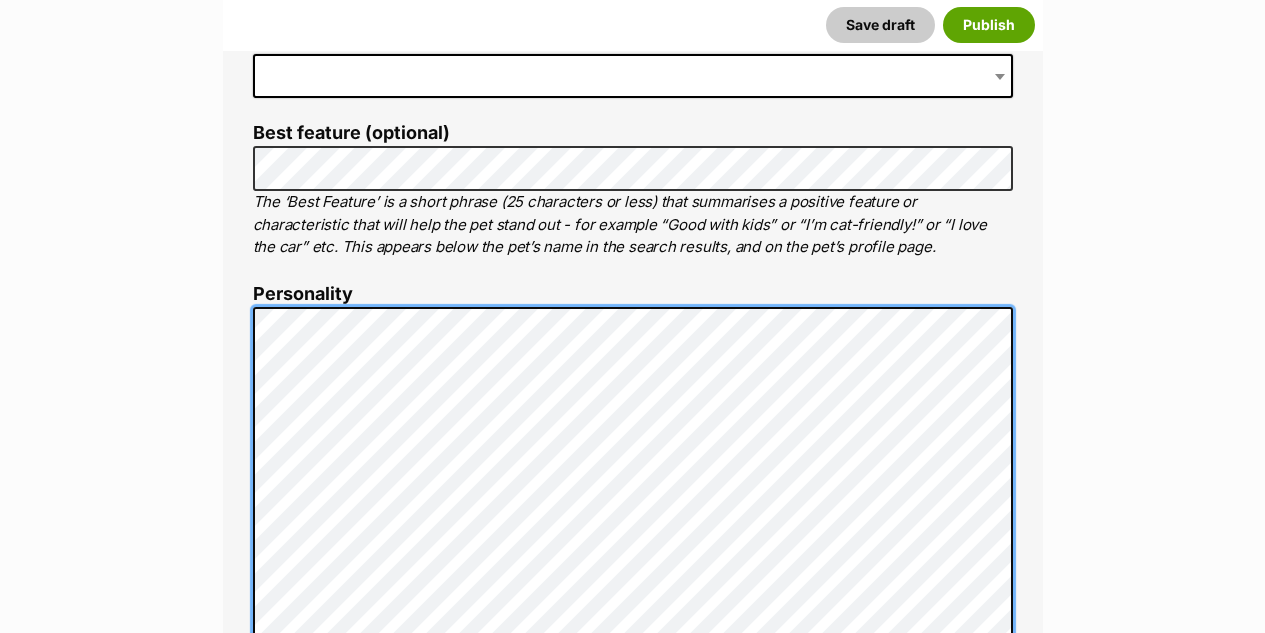 scroll, scrollTop: 652, scrollLeft: 0, axis: vertical 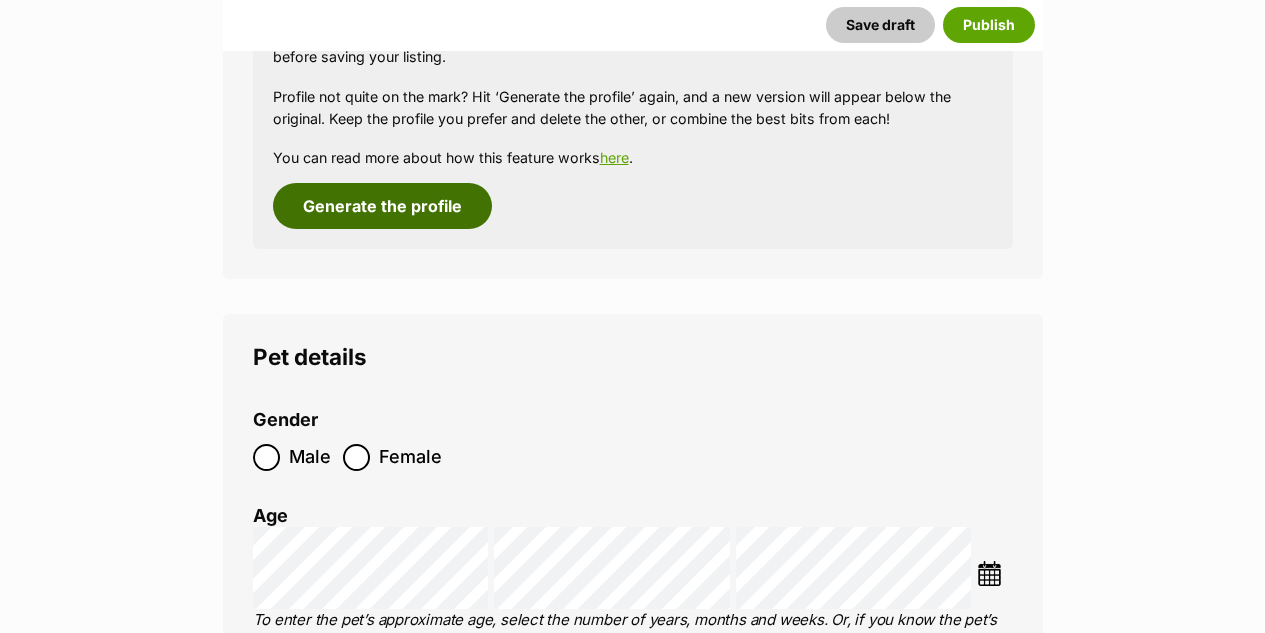 click on "Generate the profile" at bounding box center [382, 206] 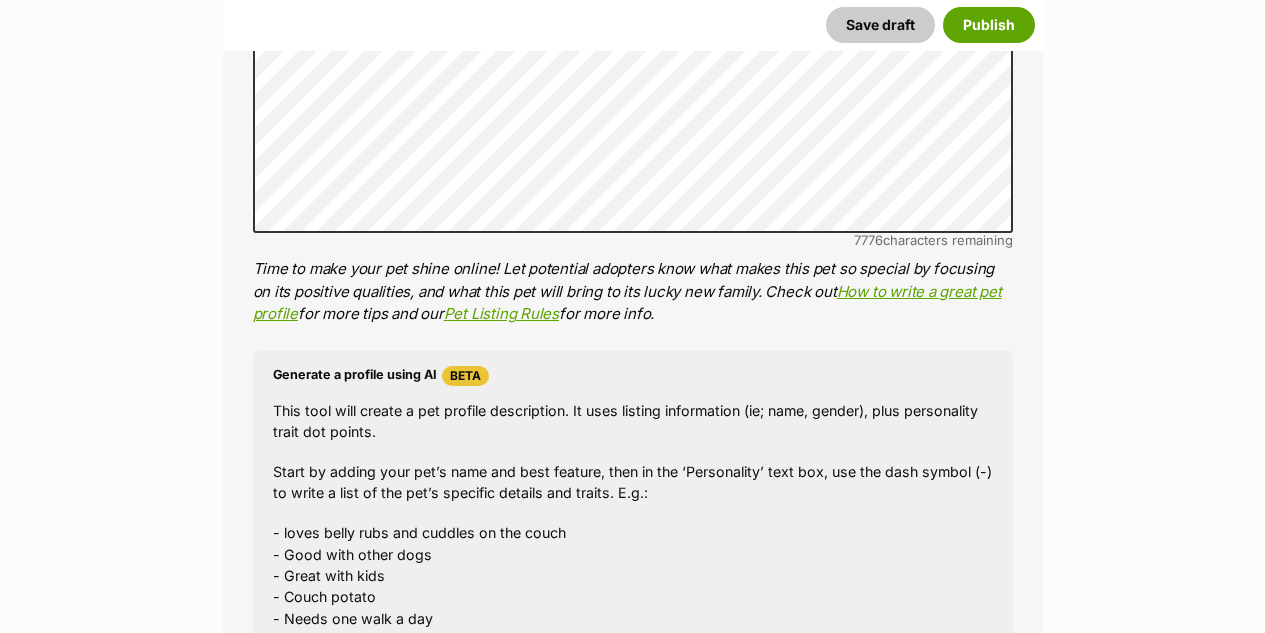 scroll, scrollTop: 1188, scrollLeft: 0, axis: vertical 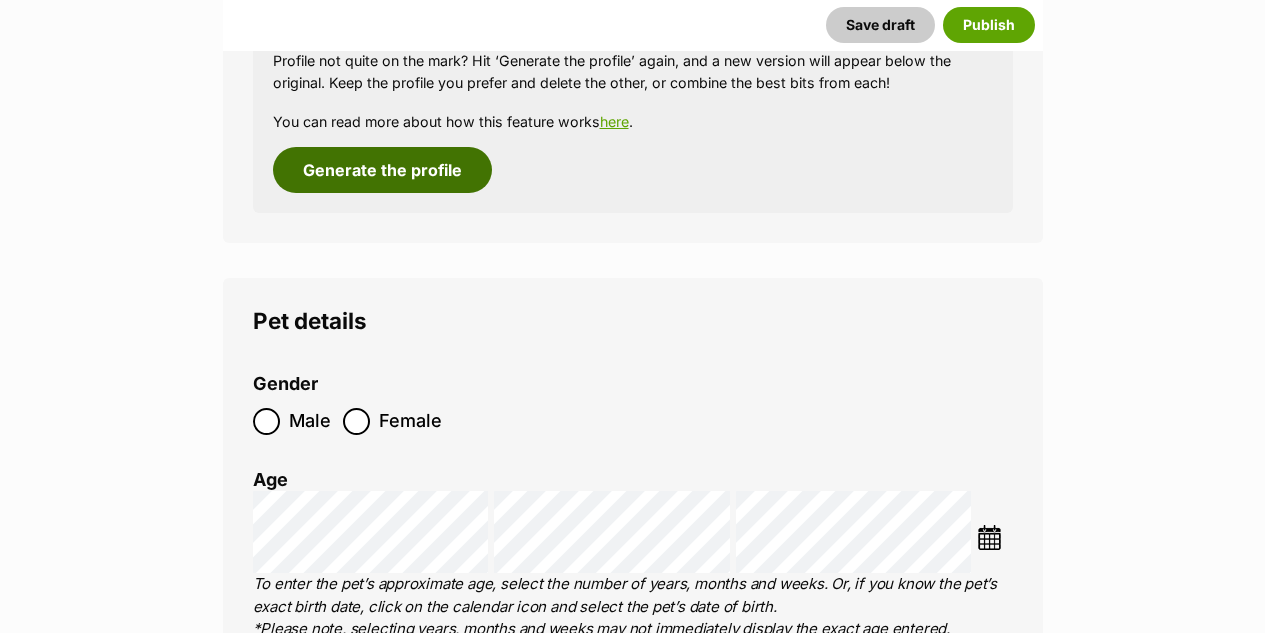 click on "Generate the profile" at bounding box center (382, 170) 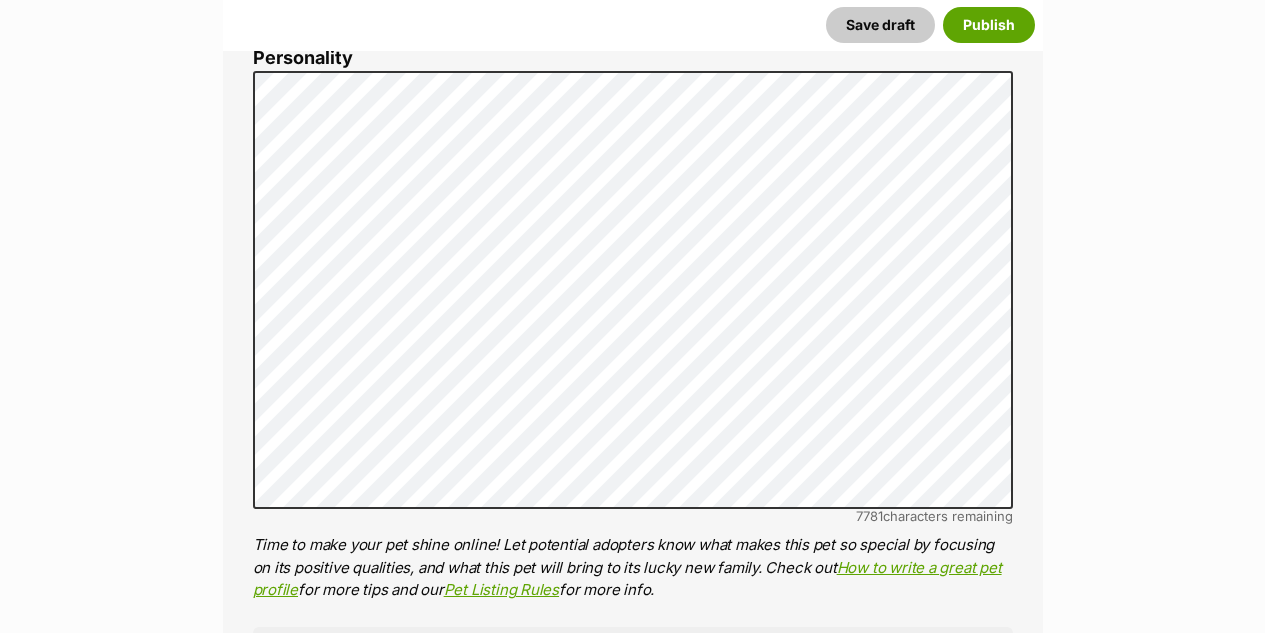 scroll, scrollTop: 1188, scrollLeft: 0, axis: vertical 